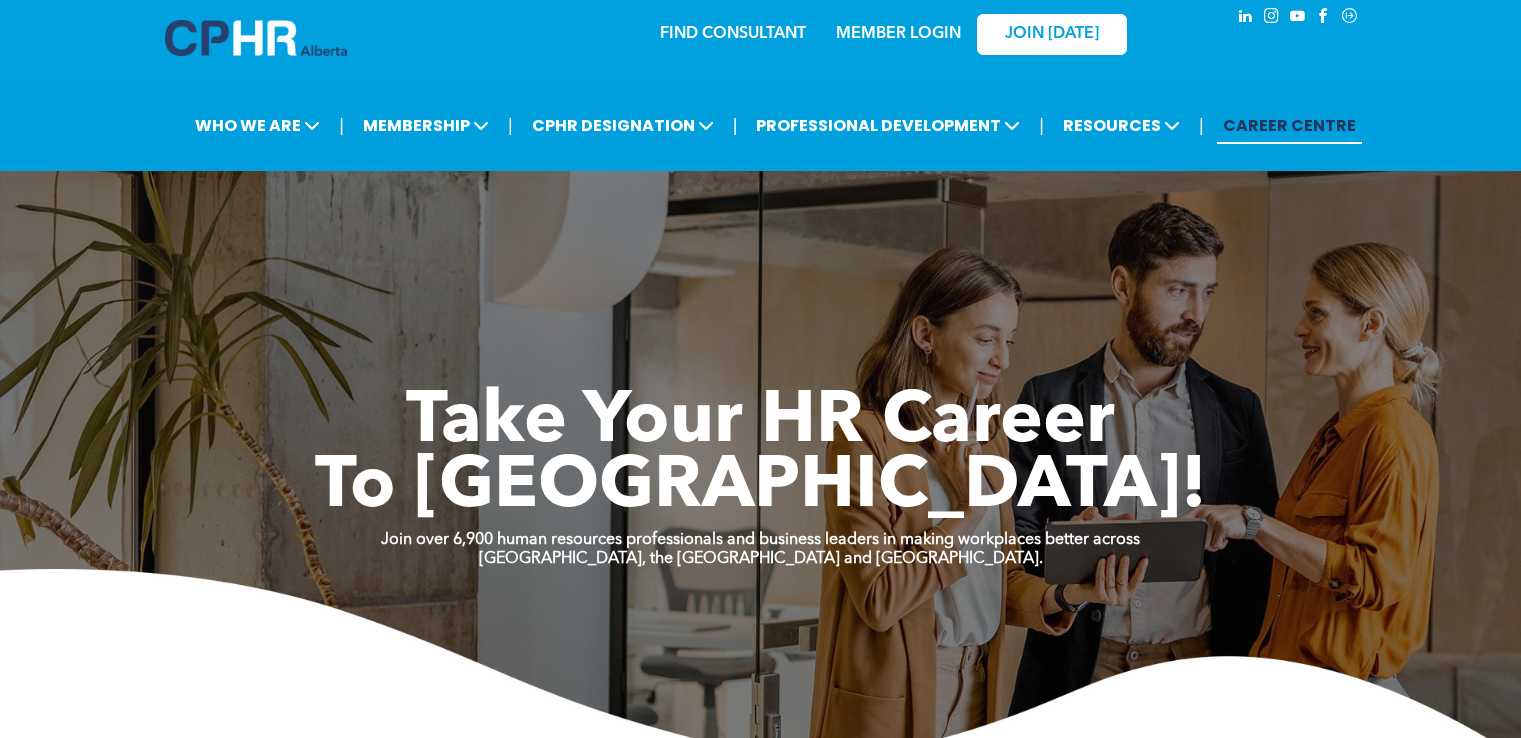 scroll, scrollTop: 0, scrollLeft: 0, axis: both 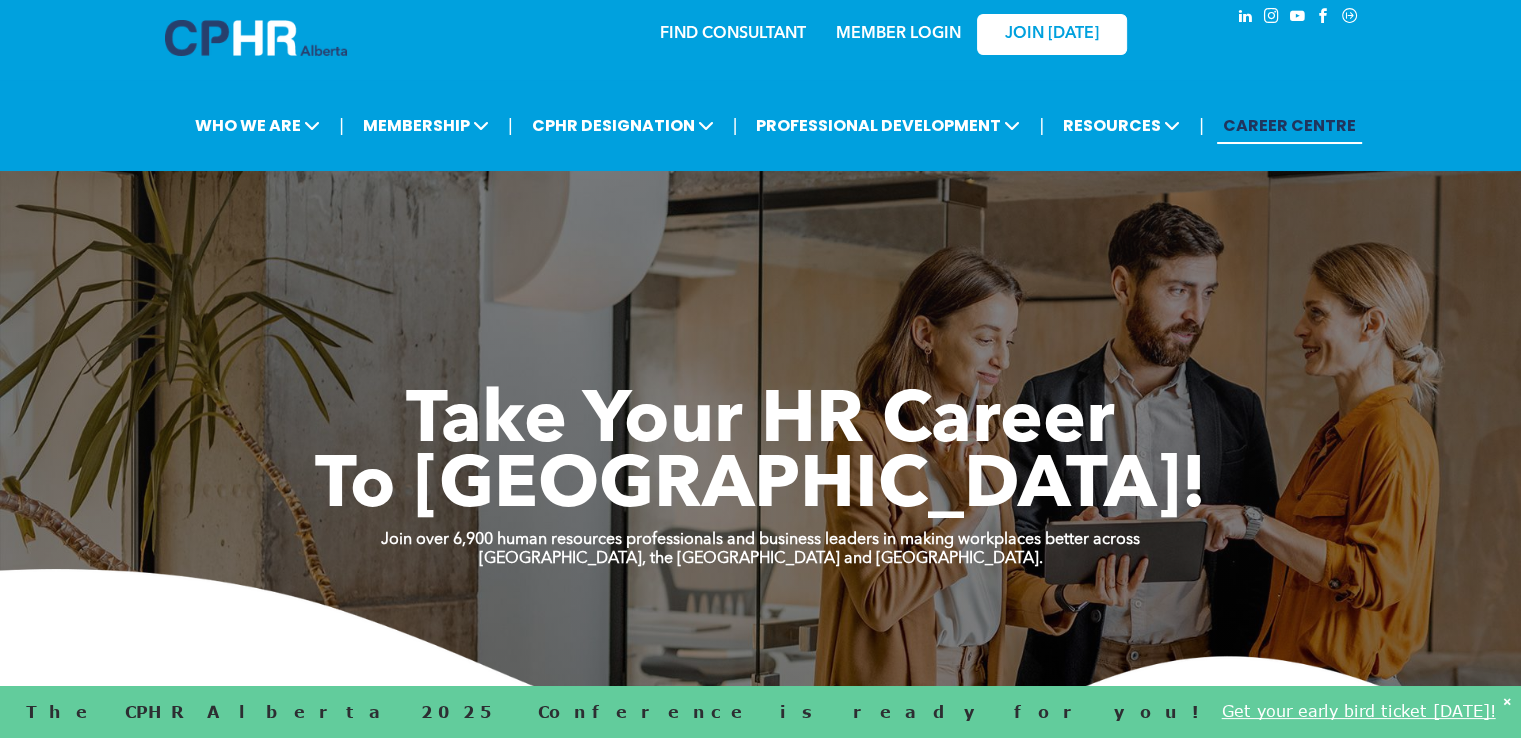 click on "﻿MEMBER LOGIN" at bounding box center (898, 34) 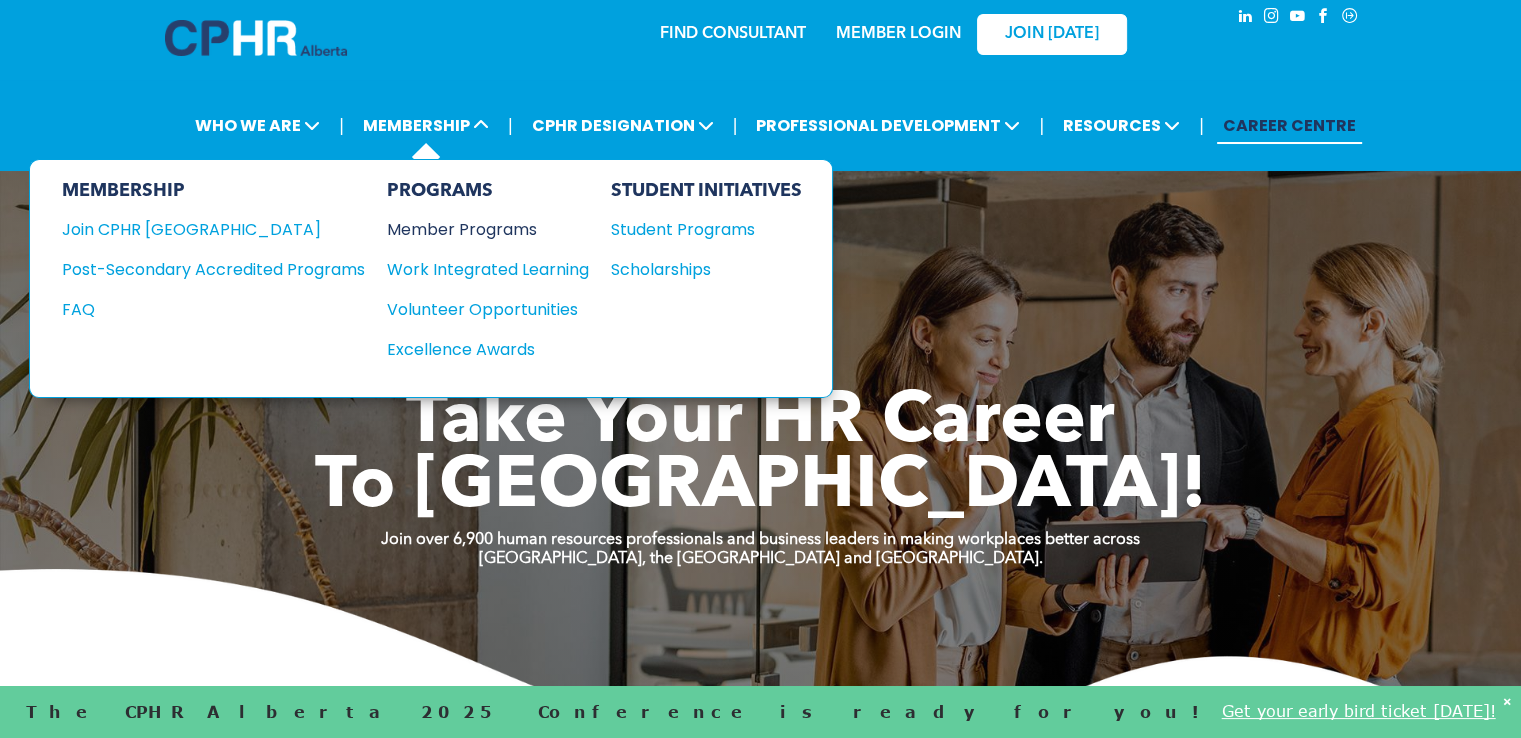 click on "Member Programs" at bounding box center [478, 229] 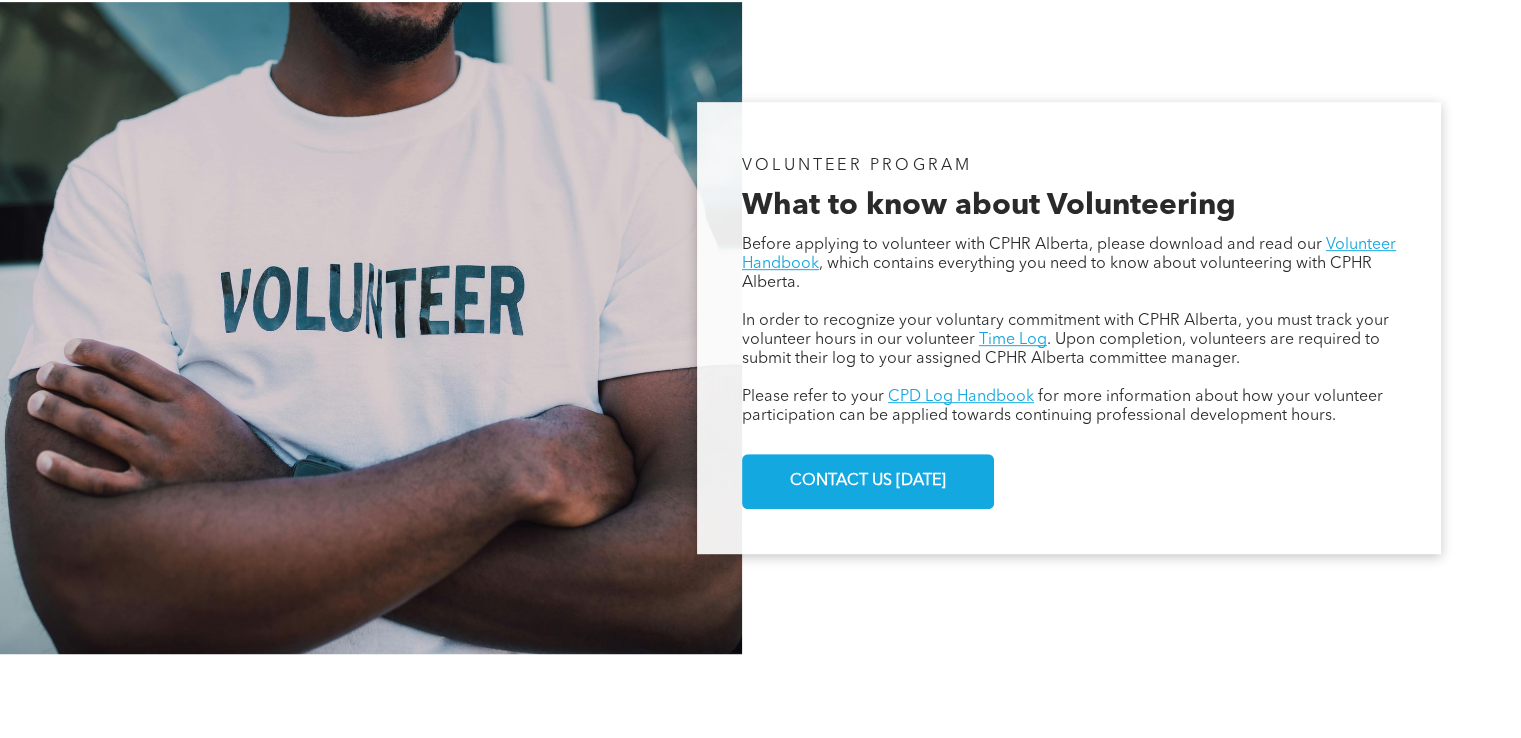 scroll, scrollTop: 1100, scrollLeft: 0, axis: vertical 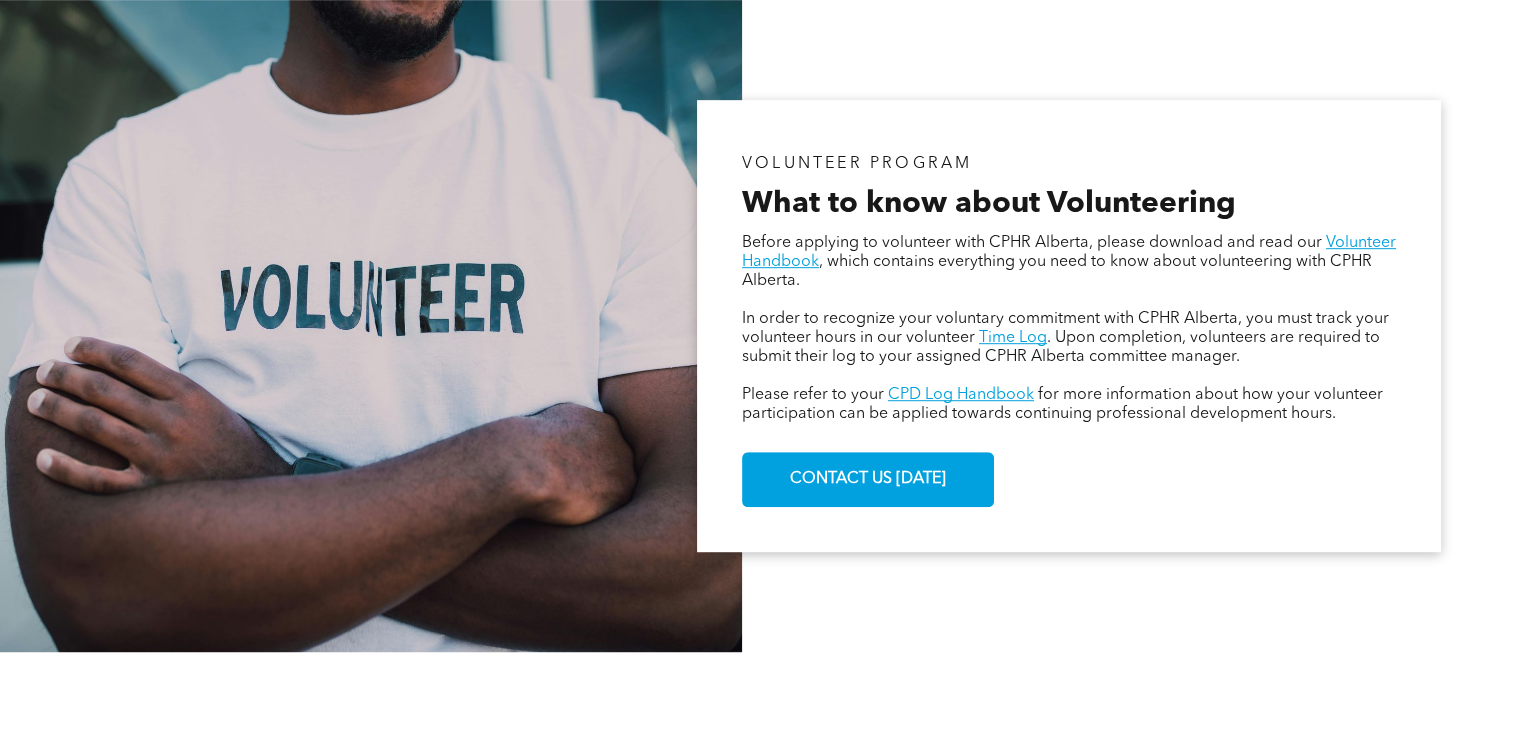 click on "VOLUNTEER PROGRAM     What to know about Volunteering
Before applying to volunteer with CPHR Alberta, please download and read our
Volunteer Handbook , which contains everything you need to know about volunteering with CPHR Alberta. In order to recognize your voluntary commitment with CPHR Alberta, you must track your volunteer hours in our volunteer
Time Log . Upon completion, volunteers are required to submit their log to your assigned CPHR Alberta committee manager. Please refer to your
CPD Log Handbook   for more information about how your volunteer participation can be applied towards continuing professional development hours.
CONTACT US TODAY" at bounding box center [760, 326] 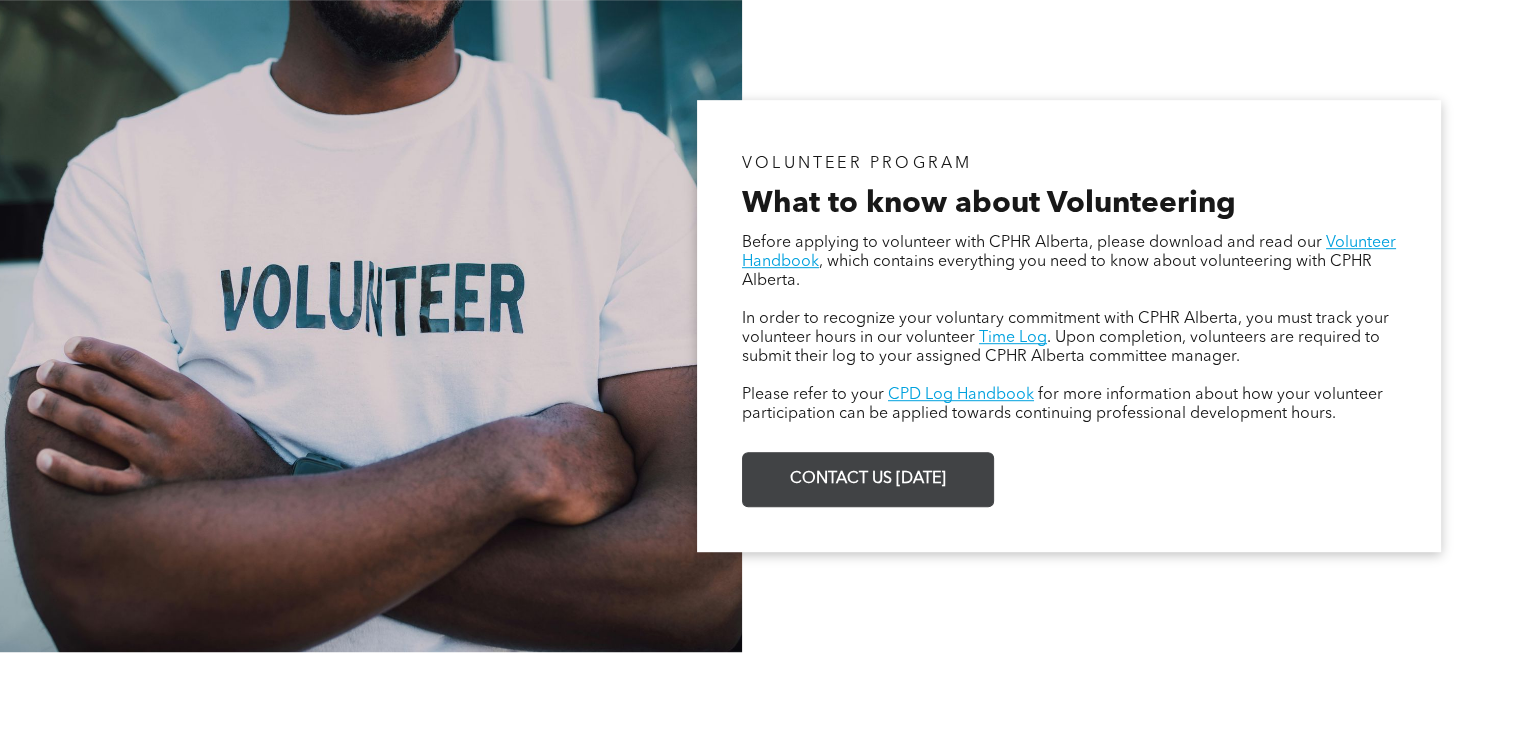 click on "CONTACT US TODAY" at bounding box center (868, 479) 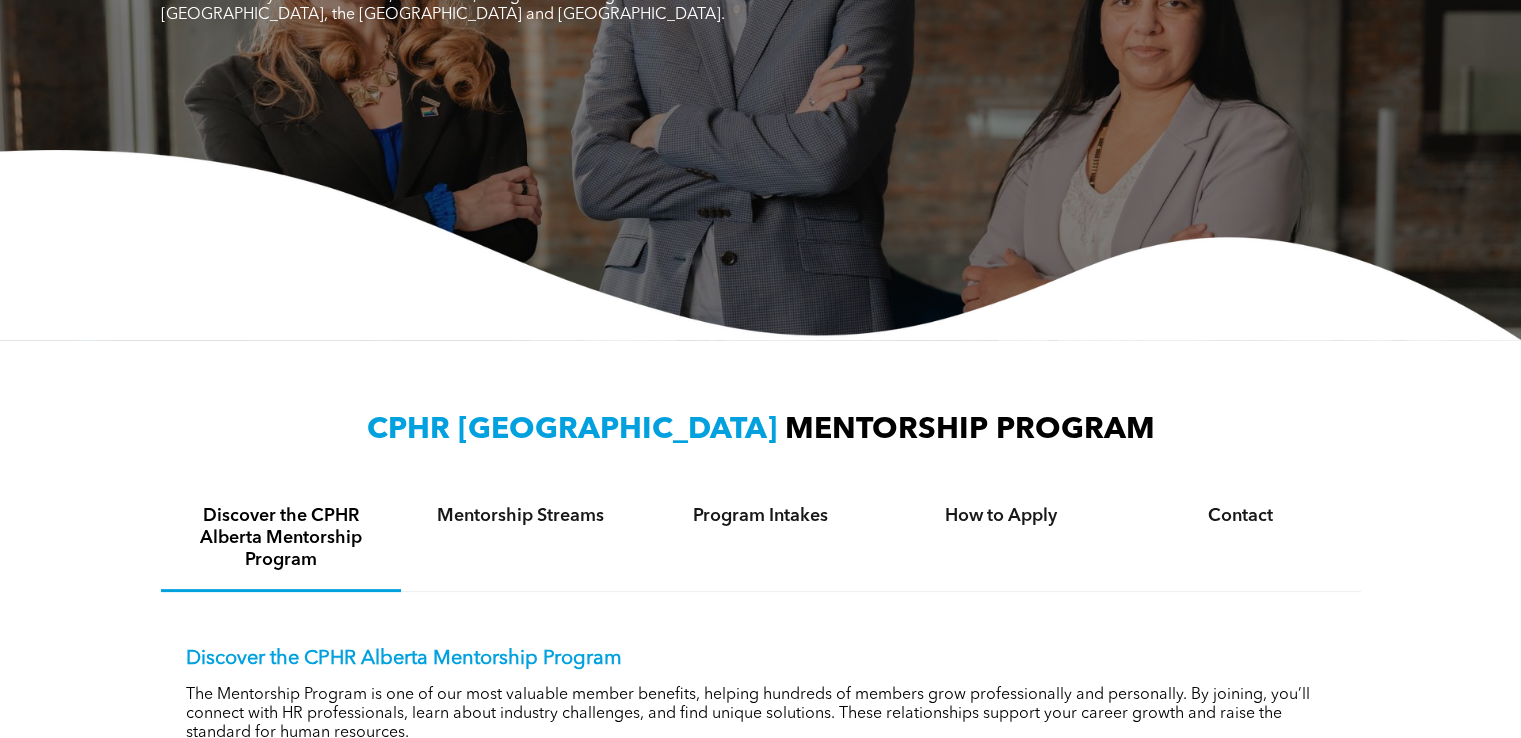 scroll, scrollTop: 700, scrollLeft: 0, axis: vertical 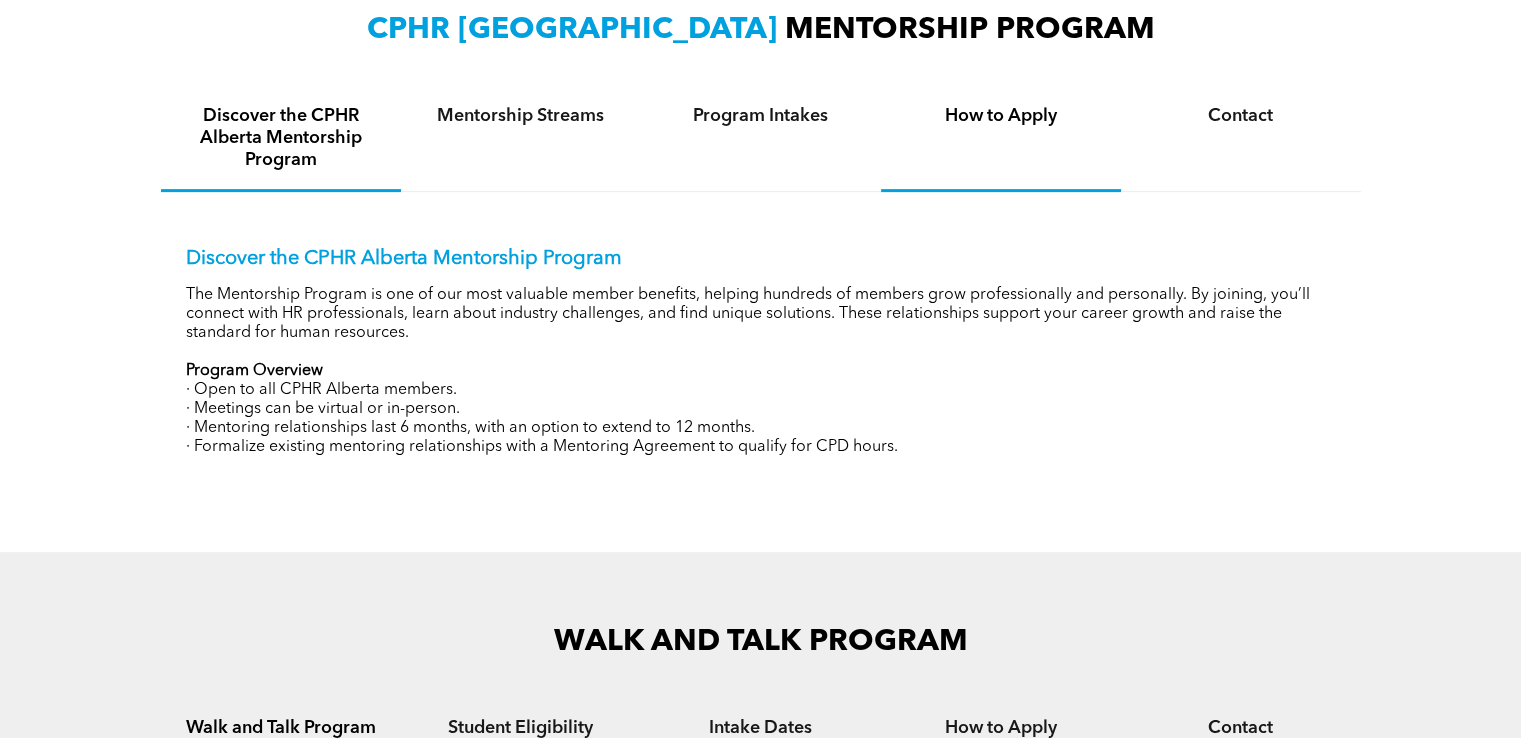 click on "How to Apply" at bounding box center (1001, 139) 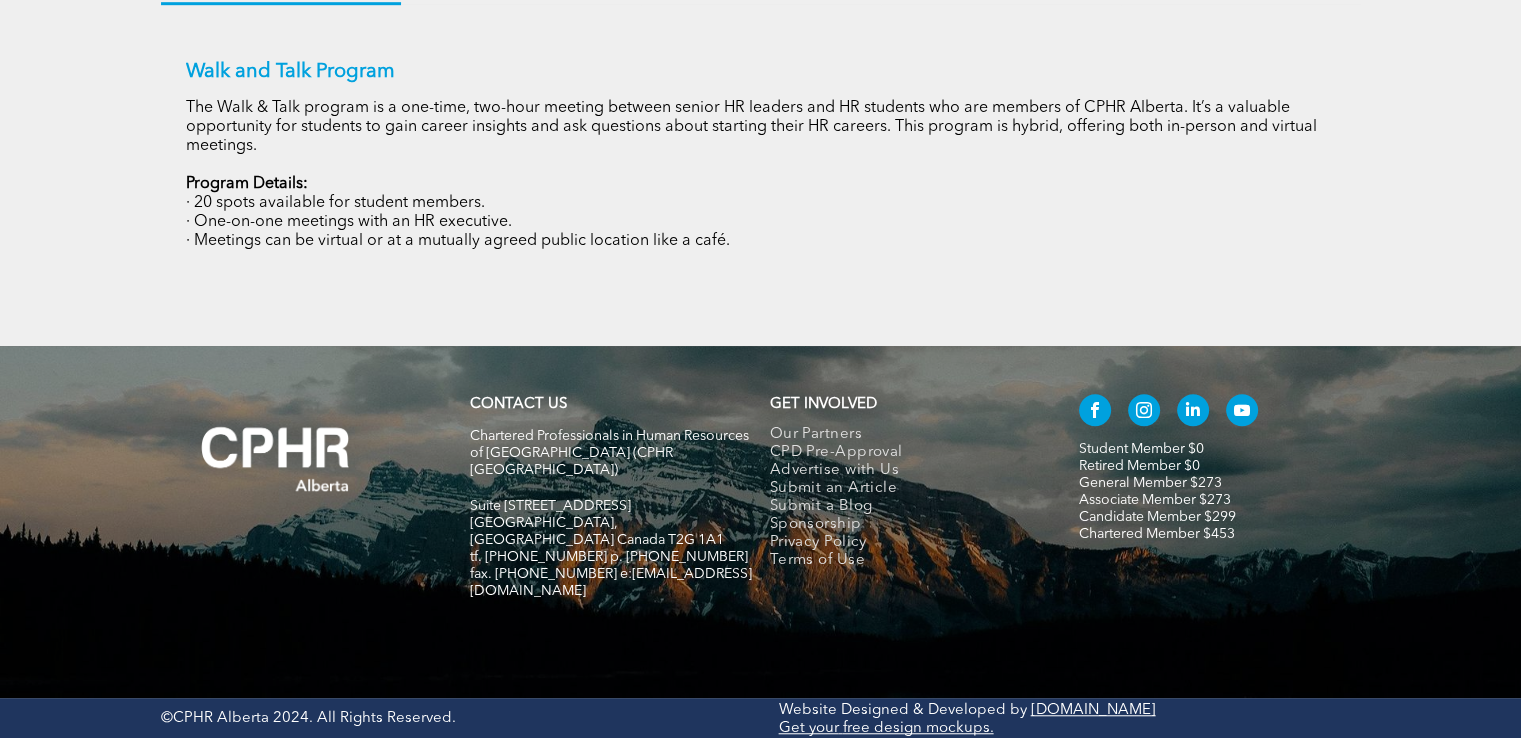 scroll, scrollTop: 1215, scrollLeft: 0, axis: vertical 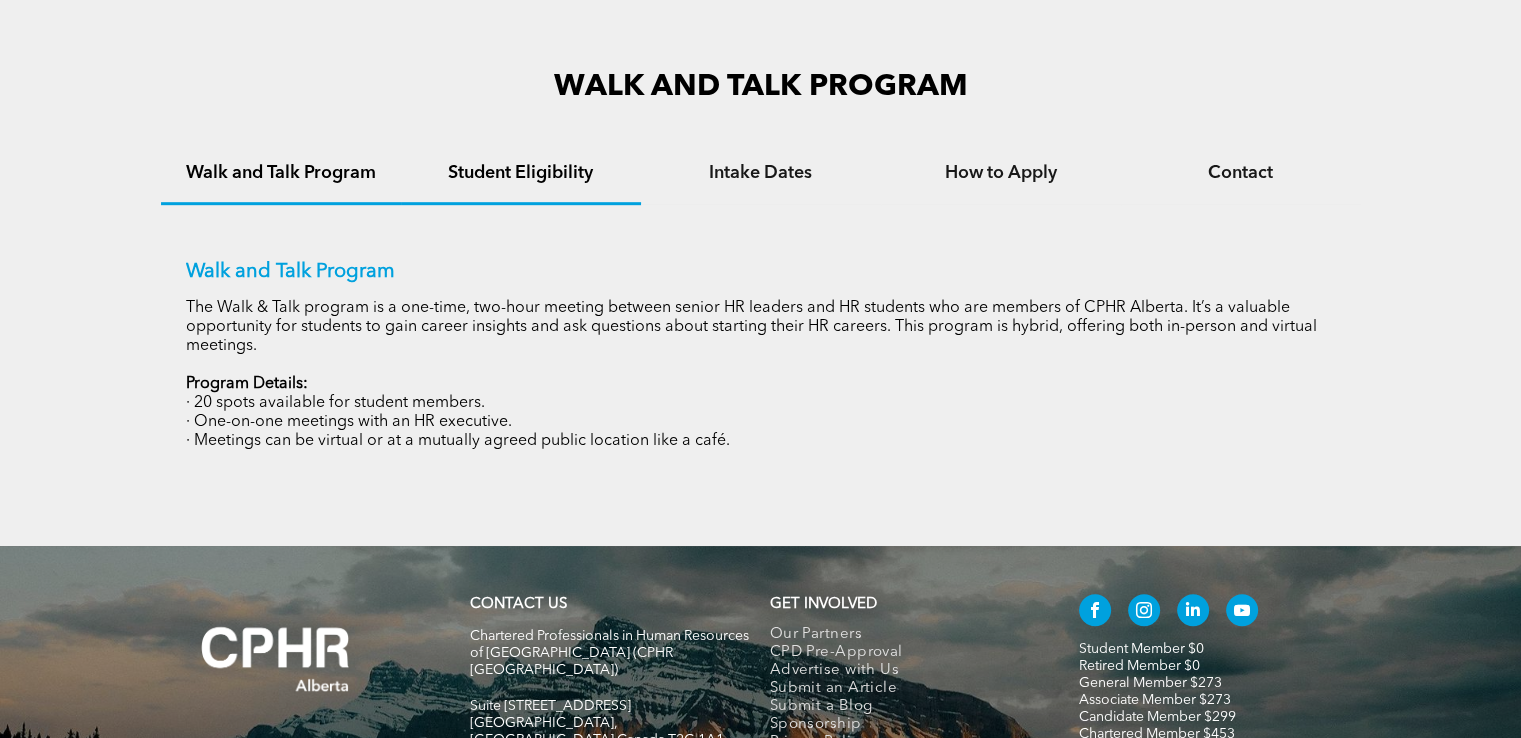 click on "Student Eligibility" at bounding box center [521, 173] 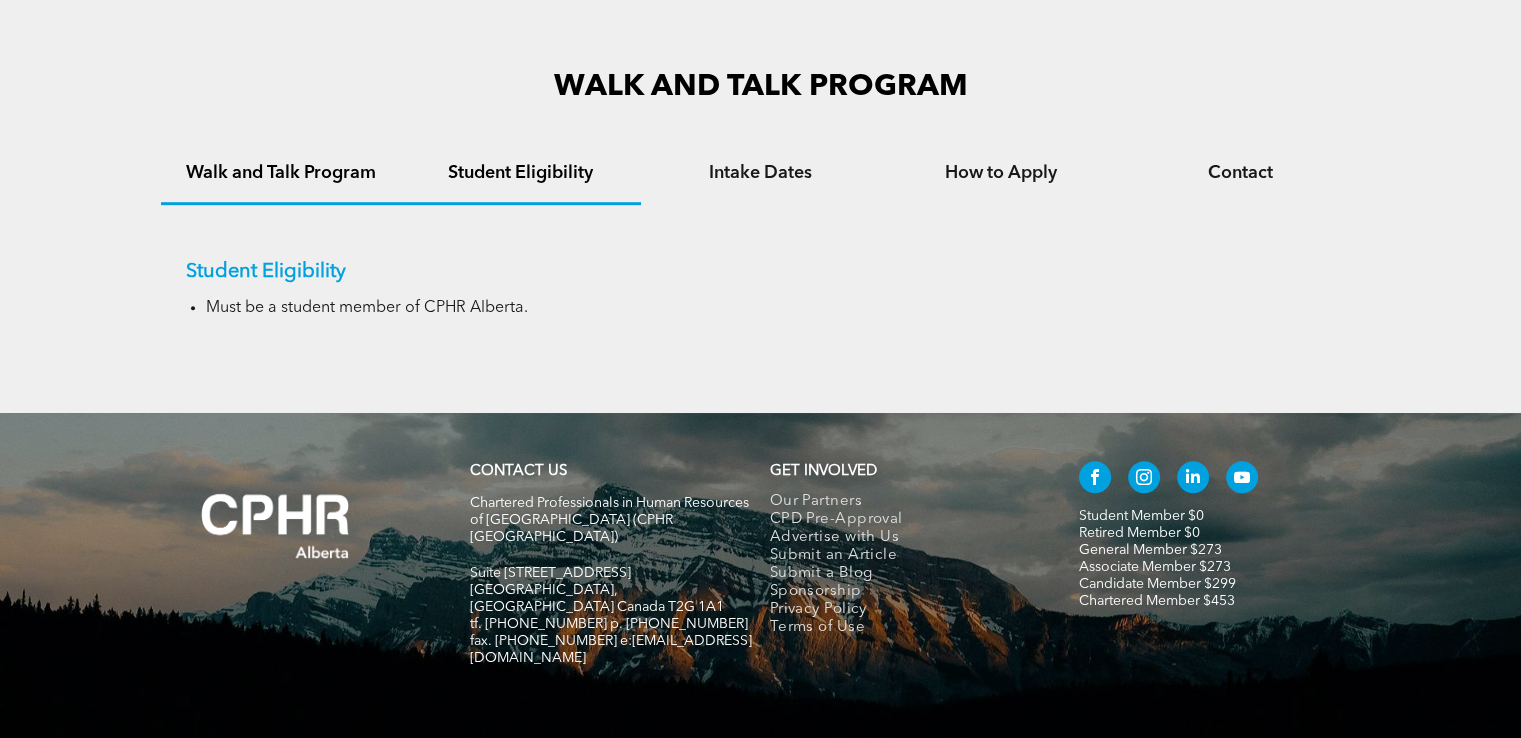 click on "Walk and Talk Program" at bounding box center (281, 174) 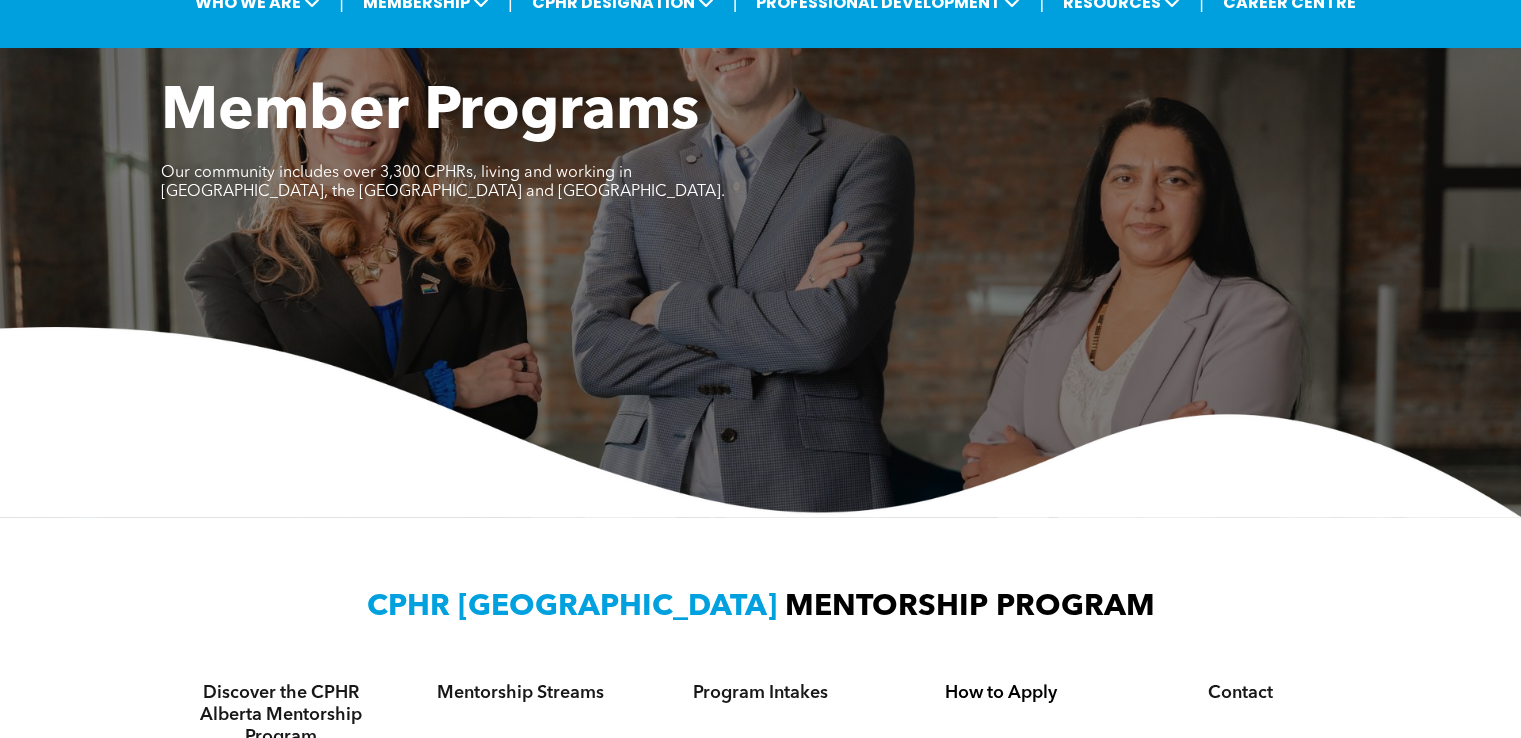 scroll, scrollTop: 0, scrollLeft: 0, axis: both 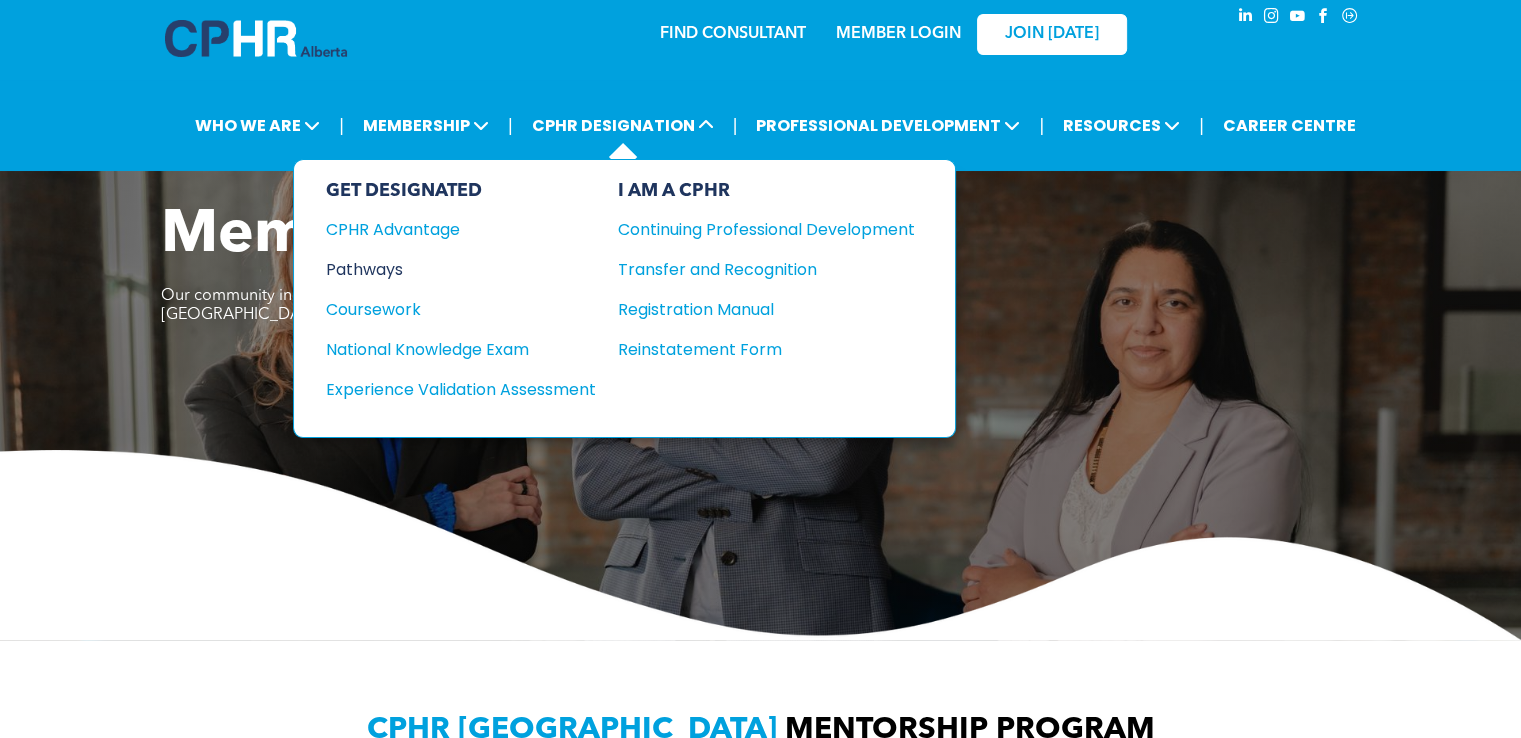 click on "Pathways" at bounding box center (447, 269) 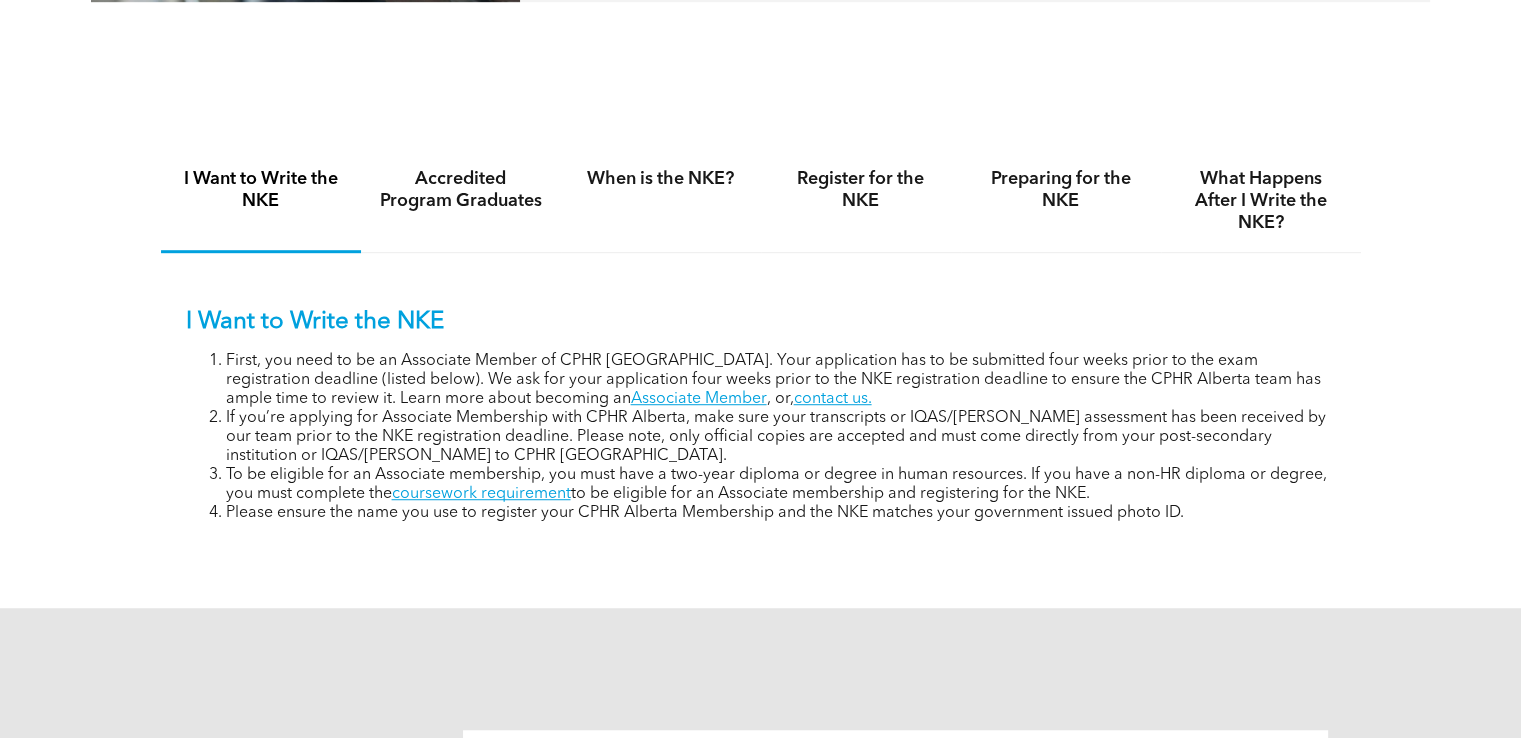 scroll, scrollTop: 1300, scrollLeft: 0, axis: vertical 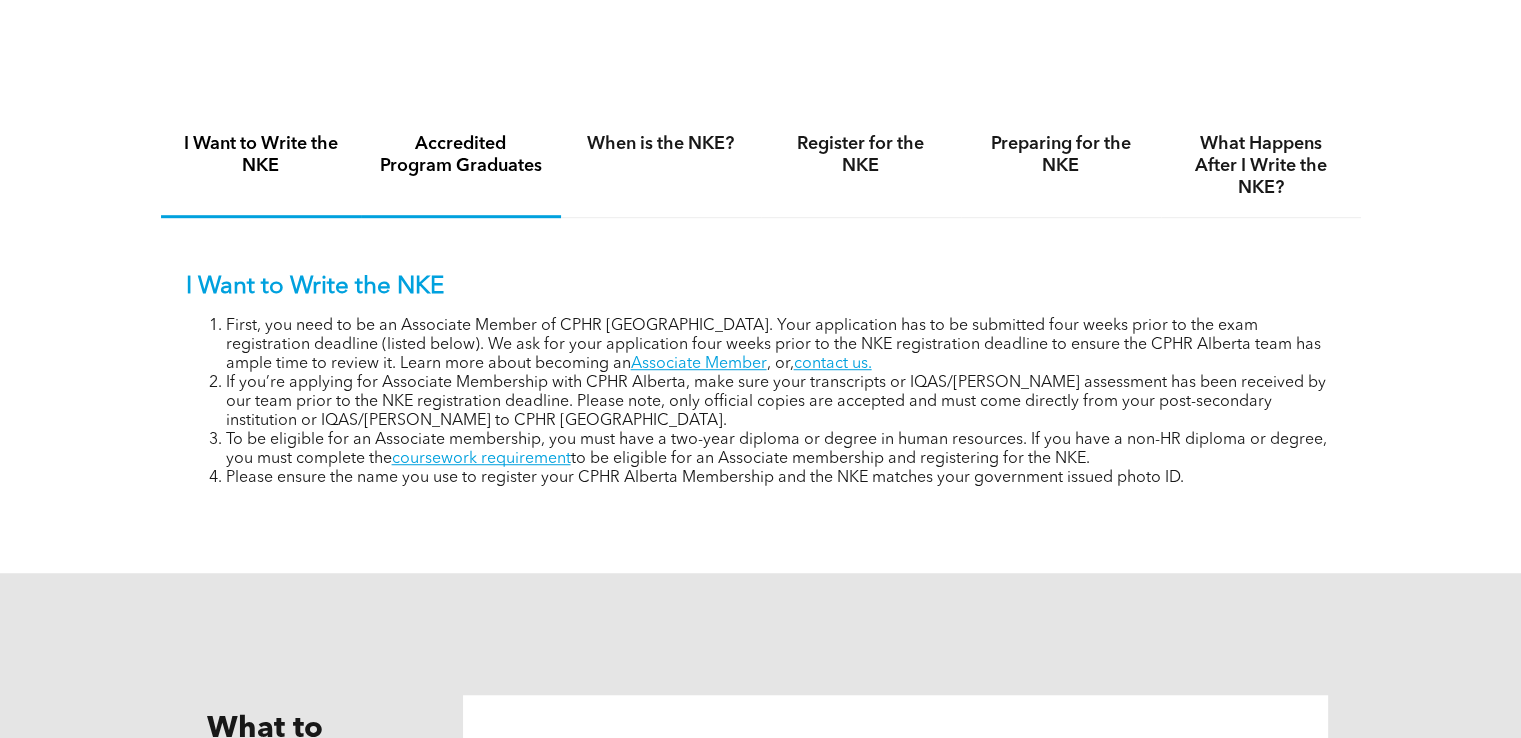 click on "Accredited Program Graduates" at bounding box center [461, 166] 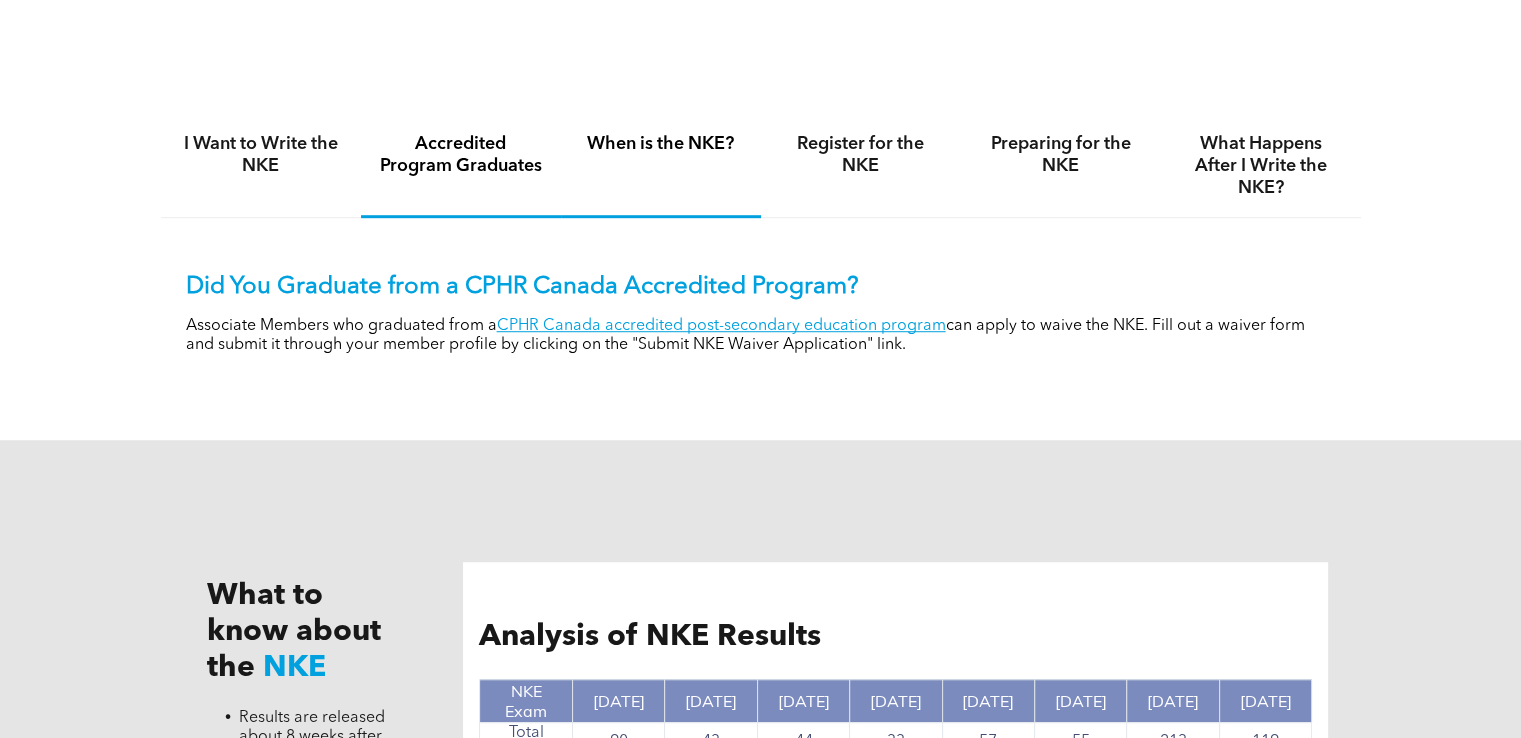 click on "When is the NKE?" at bounding box center (661, 166) 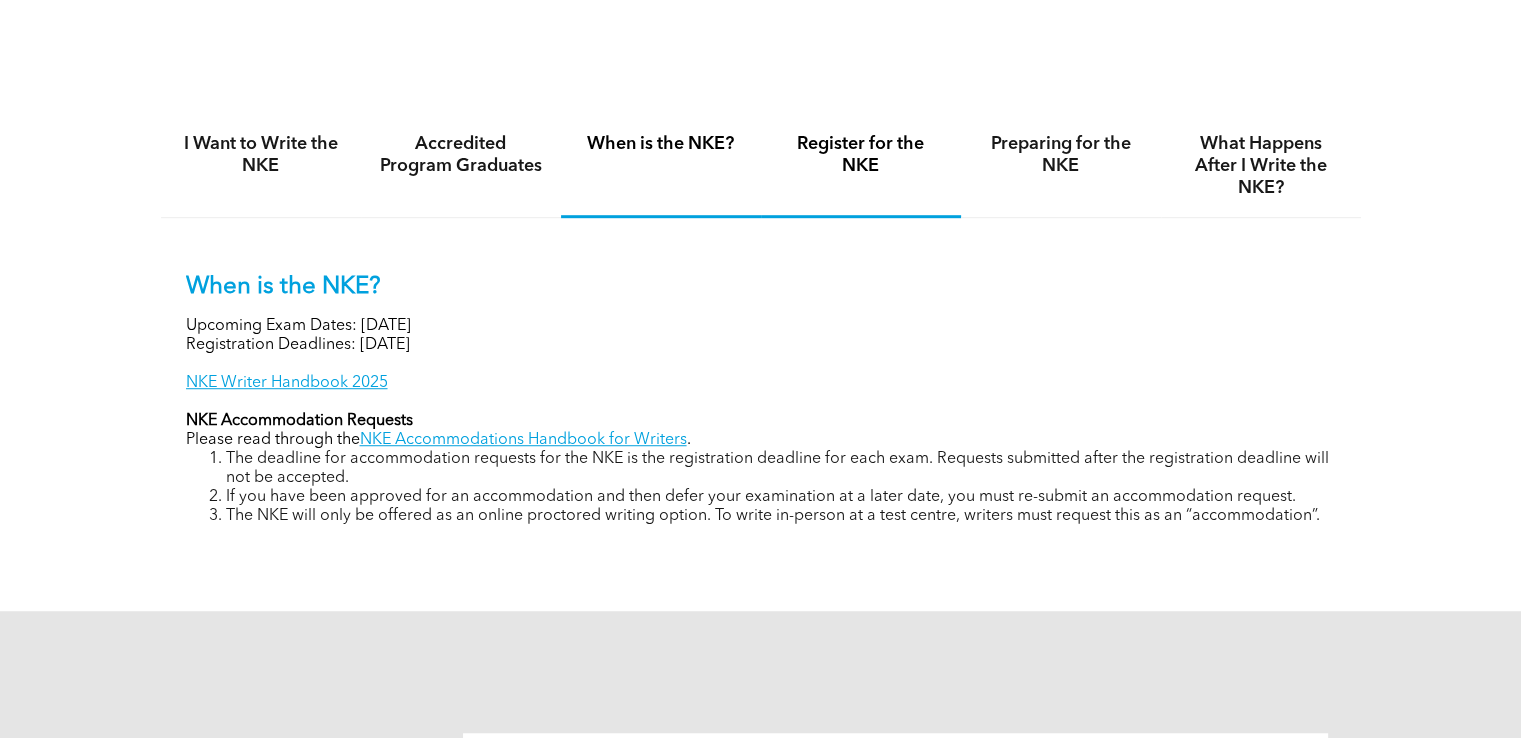 click on "Register for the NKE" at bounding box center (861, 155) 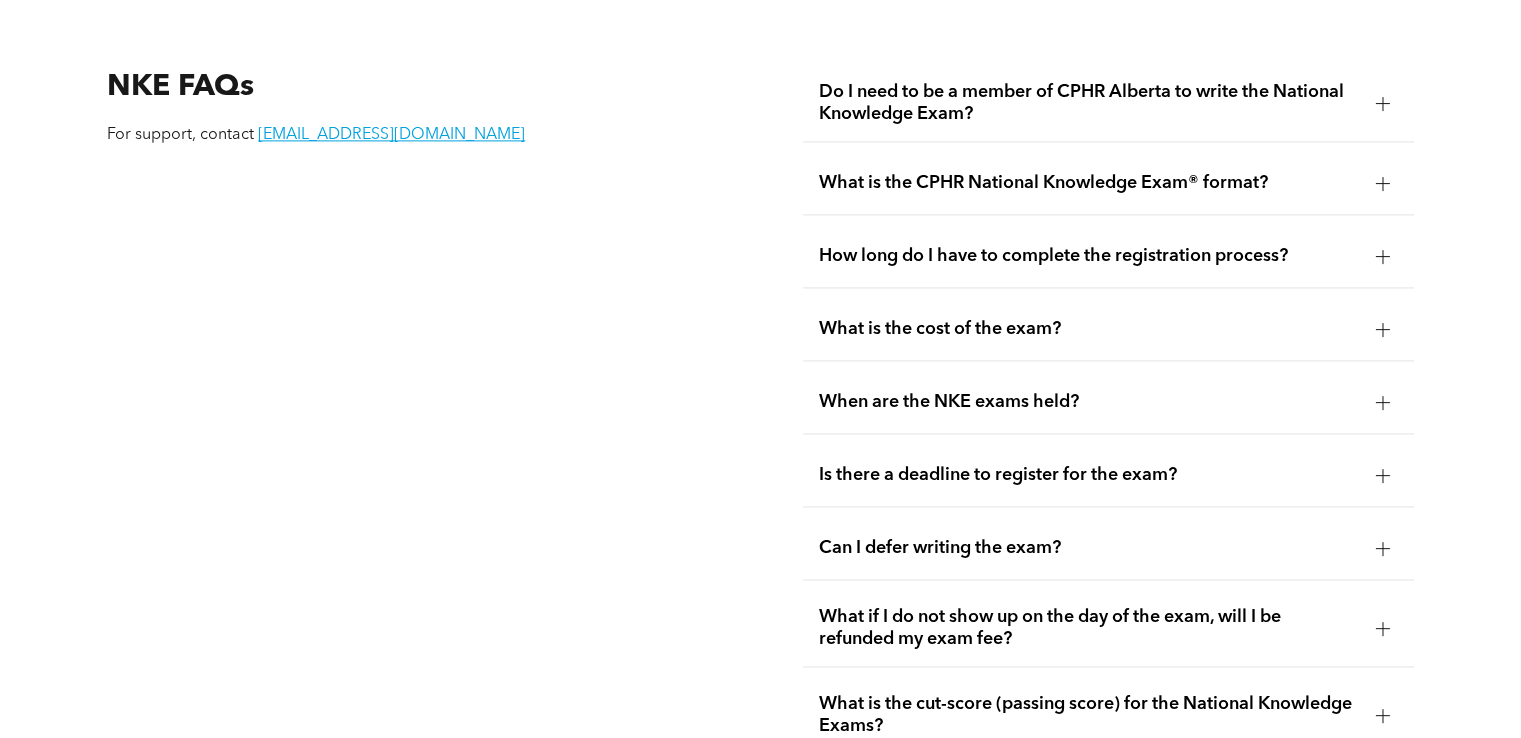 scroll, scrollTop: 2900, scrollLeft: 0, axis: vertical 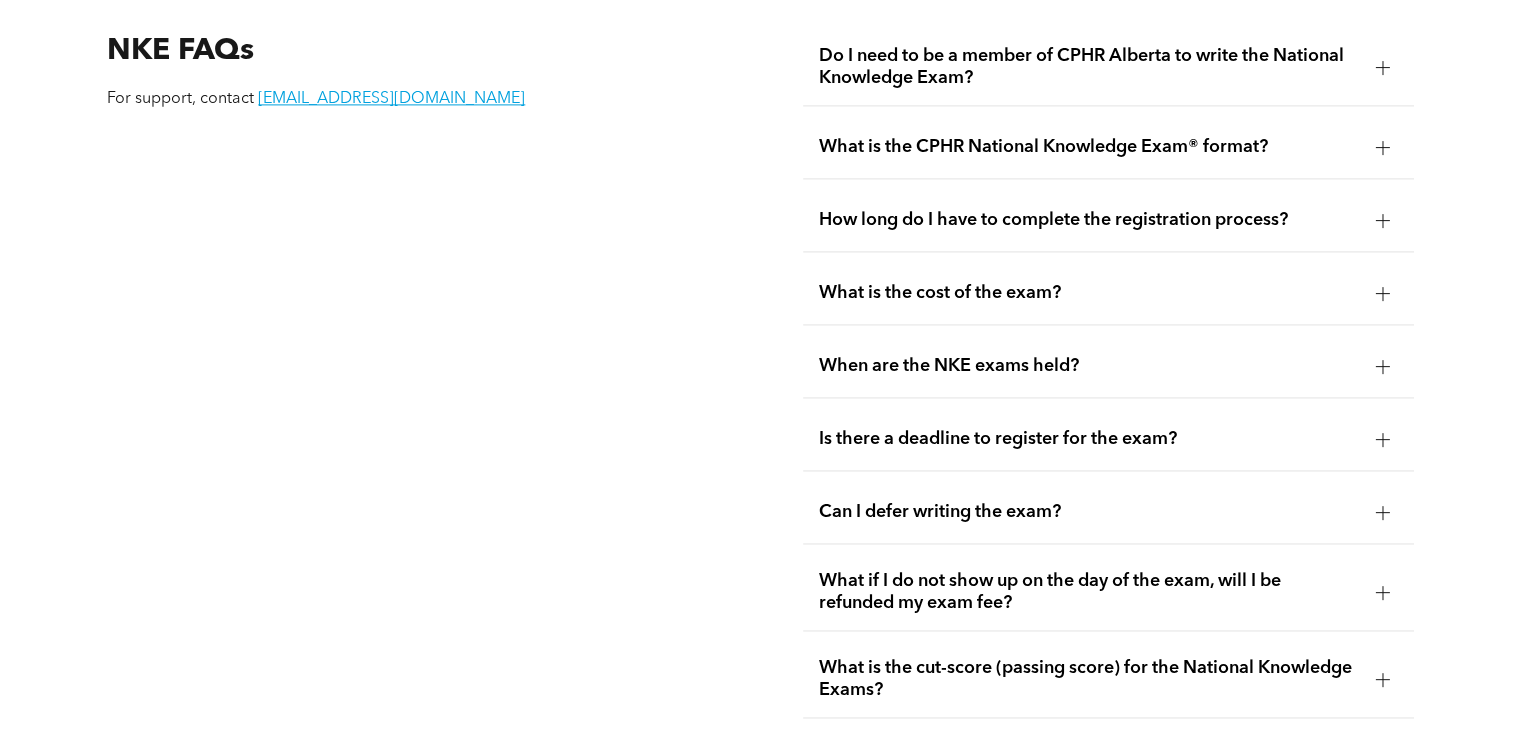 click on "Is there a deadline to register for the exam?" at bounding box center [1108, 439] 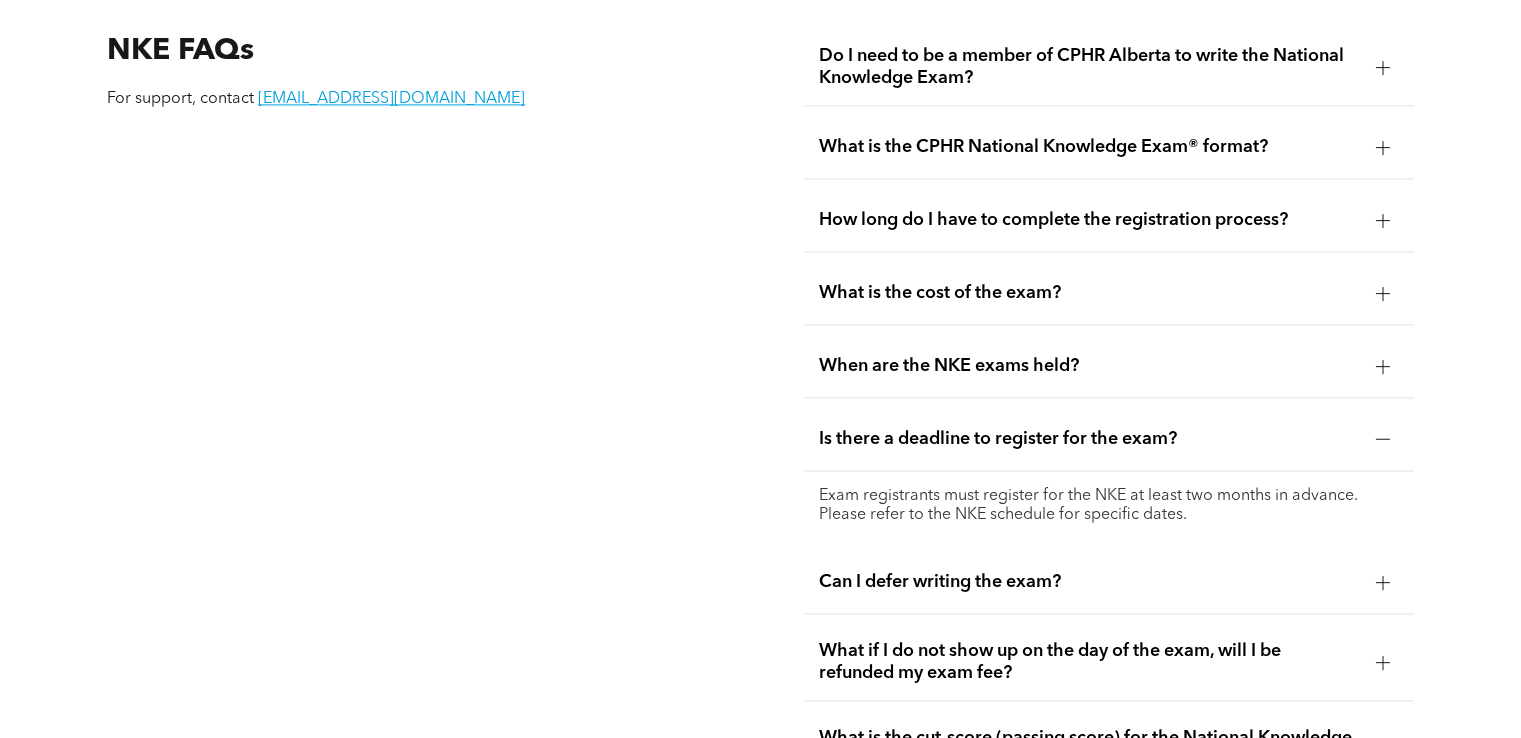 click on "Exam registrants must register for the NKE at least two months in advance. Please refer to the NKE schedule for specific dates." at bounding box center (1108, 506) 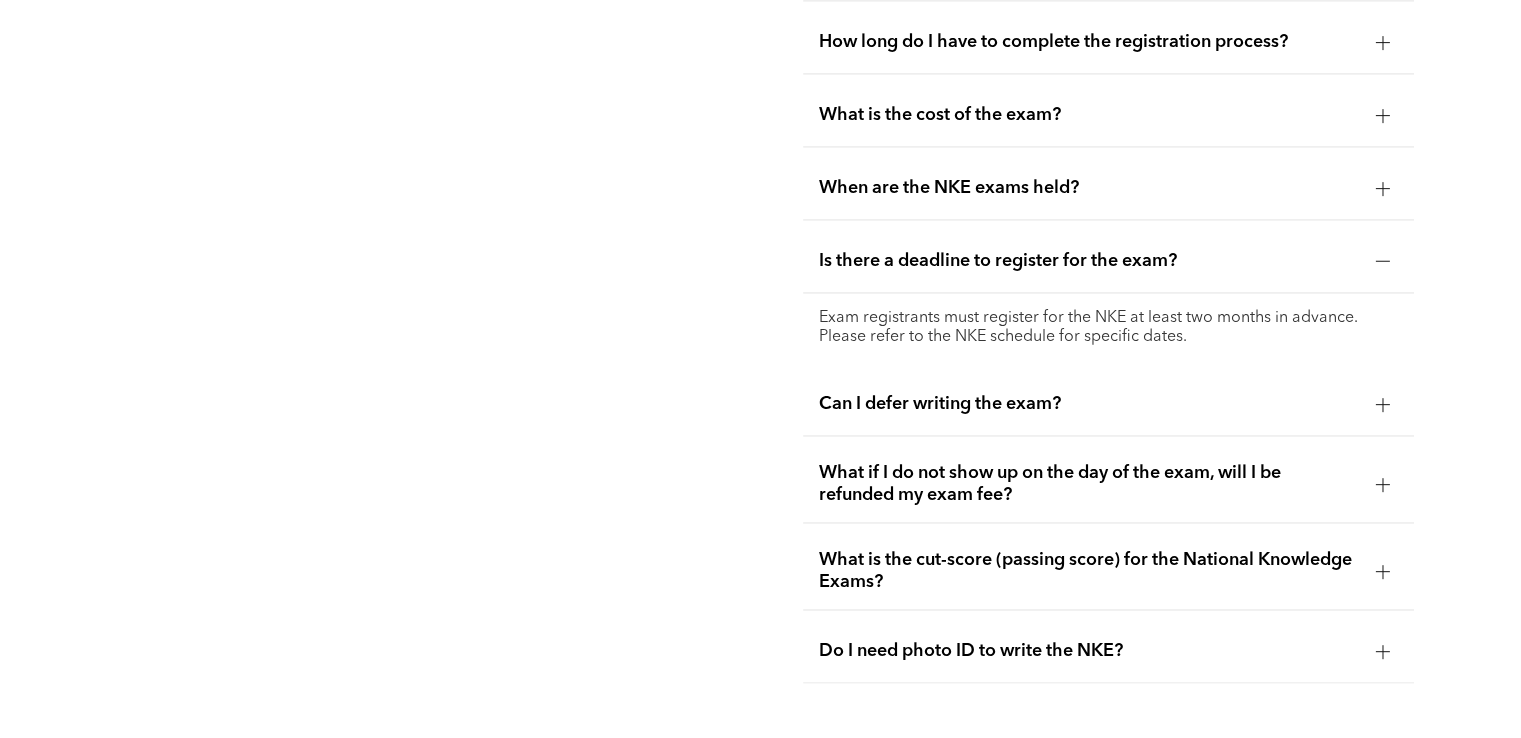 scroll, scrollTop: 3200, scrollLeft: 0, axis: vertical 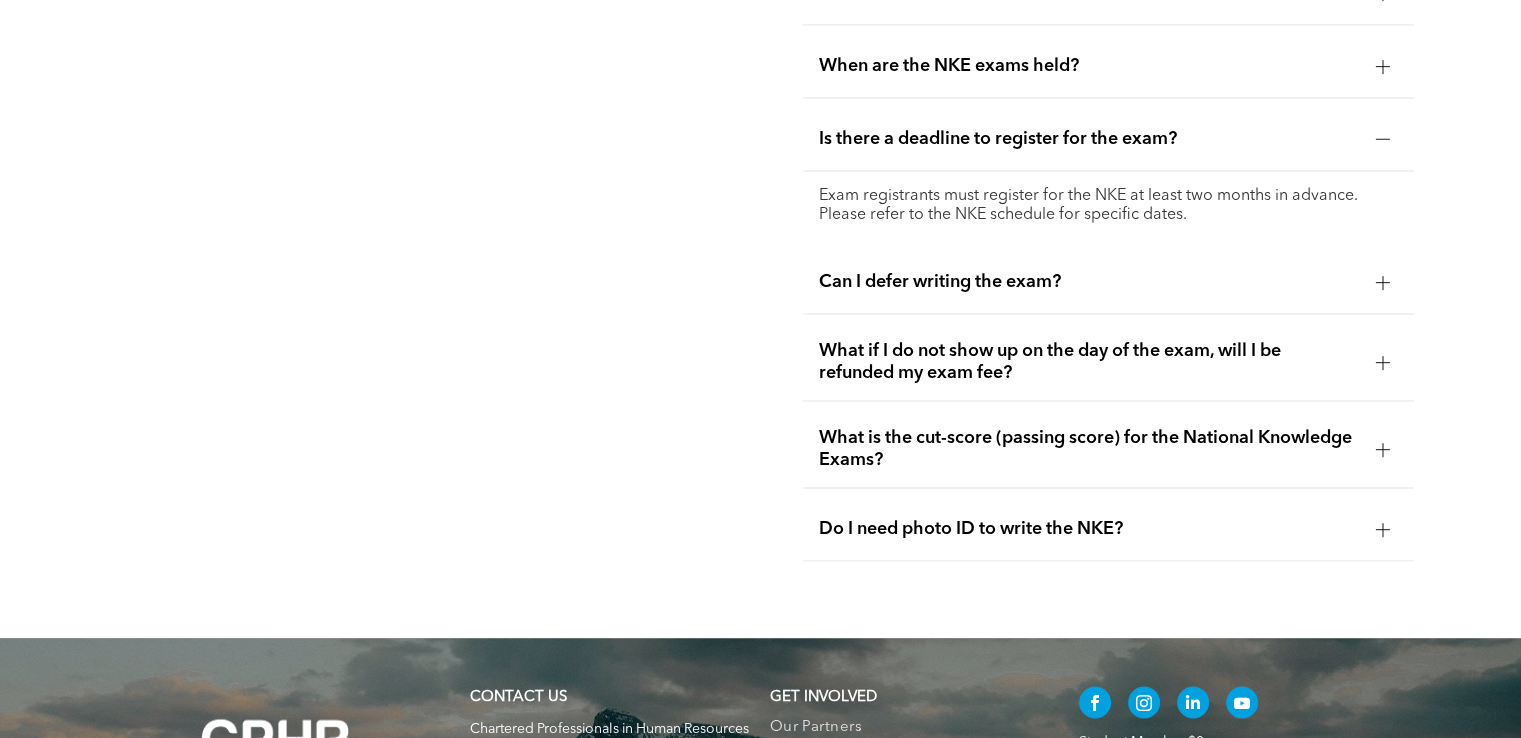 click on "Do I need photo ID to write the NKE?" at bounding box center (1108, 529) 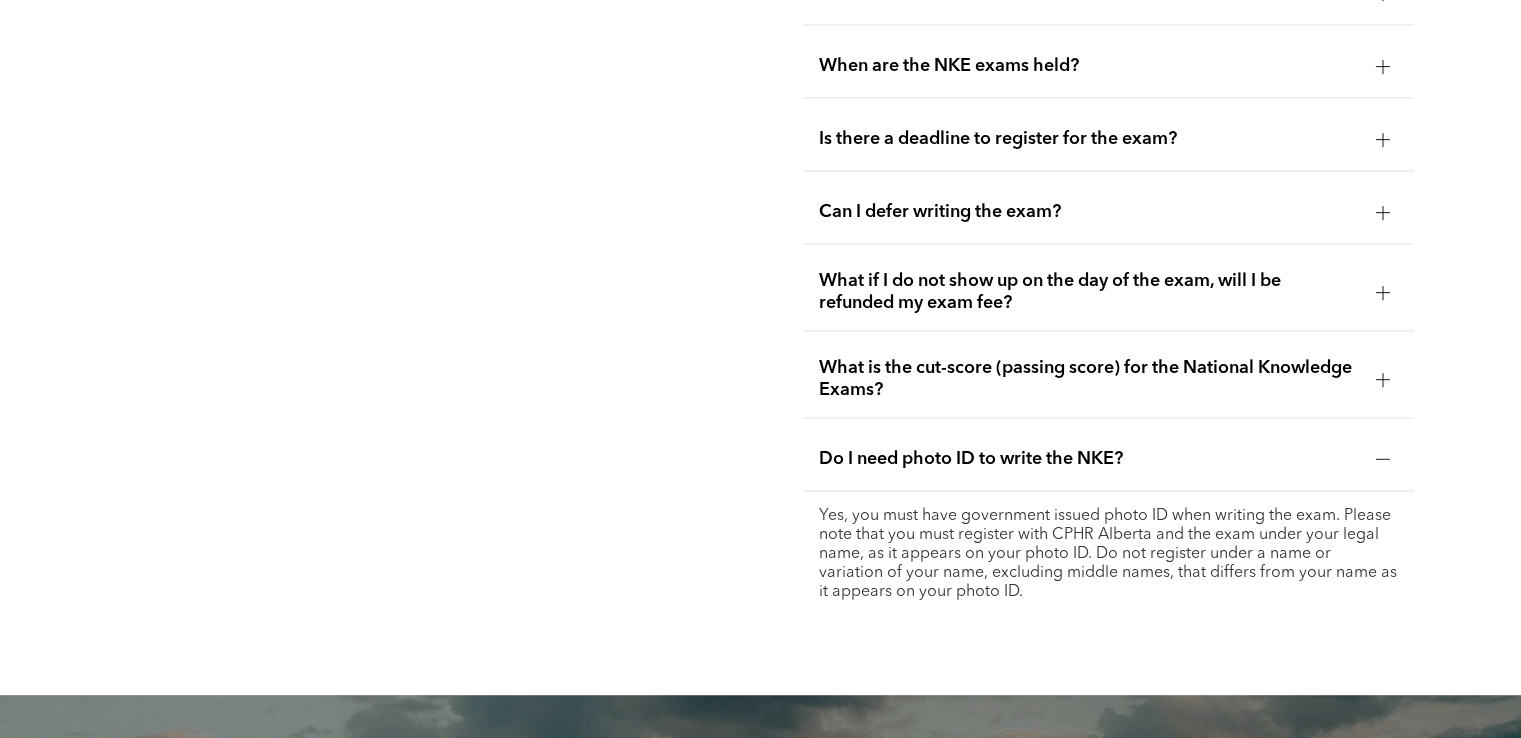click on "What is the cut-score (passing score) for the National Knowledge Exams?" at bounding box center (1089, 379) 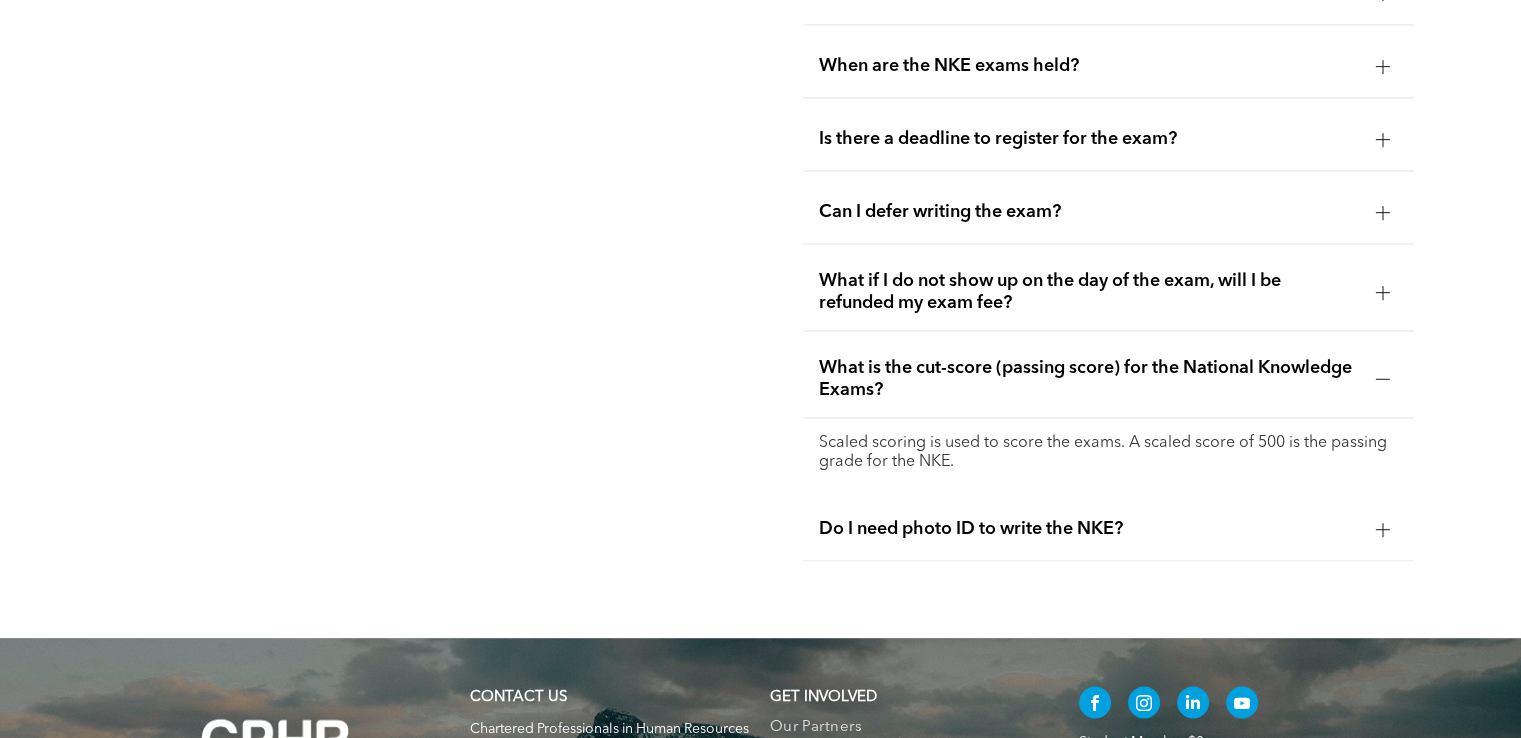click on "What if I do not show up on the day of the exam, will I be refunded my exam fee?" at bounding box center [1108, 292] 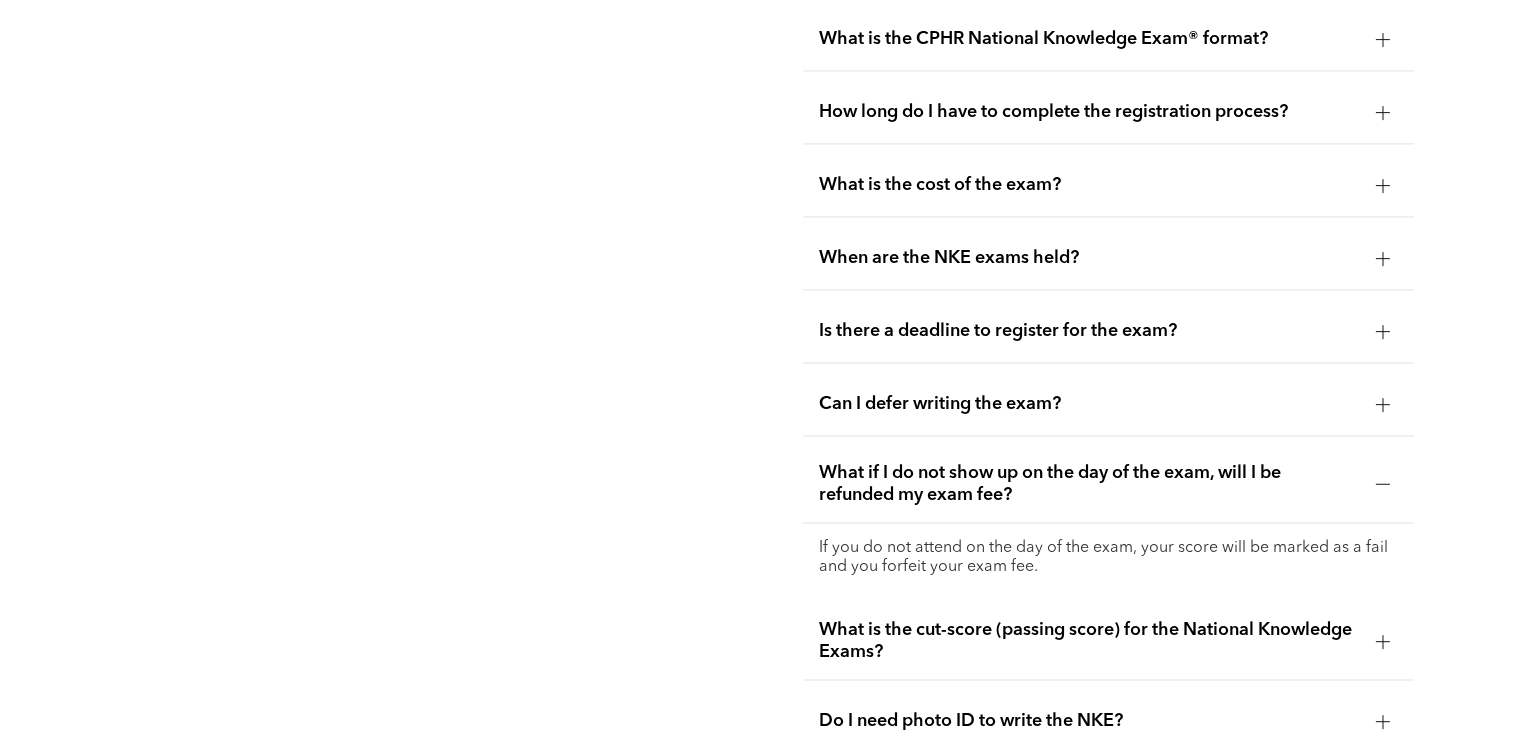 scroll, scrollTop: 2900, scrollLeft: 0, axis: vertical 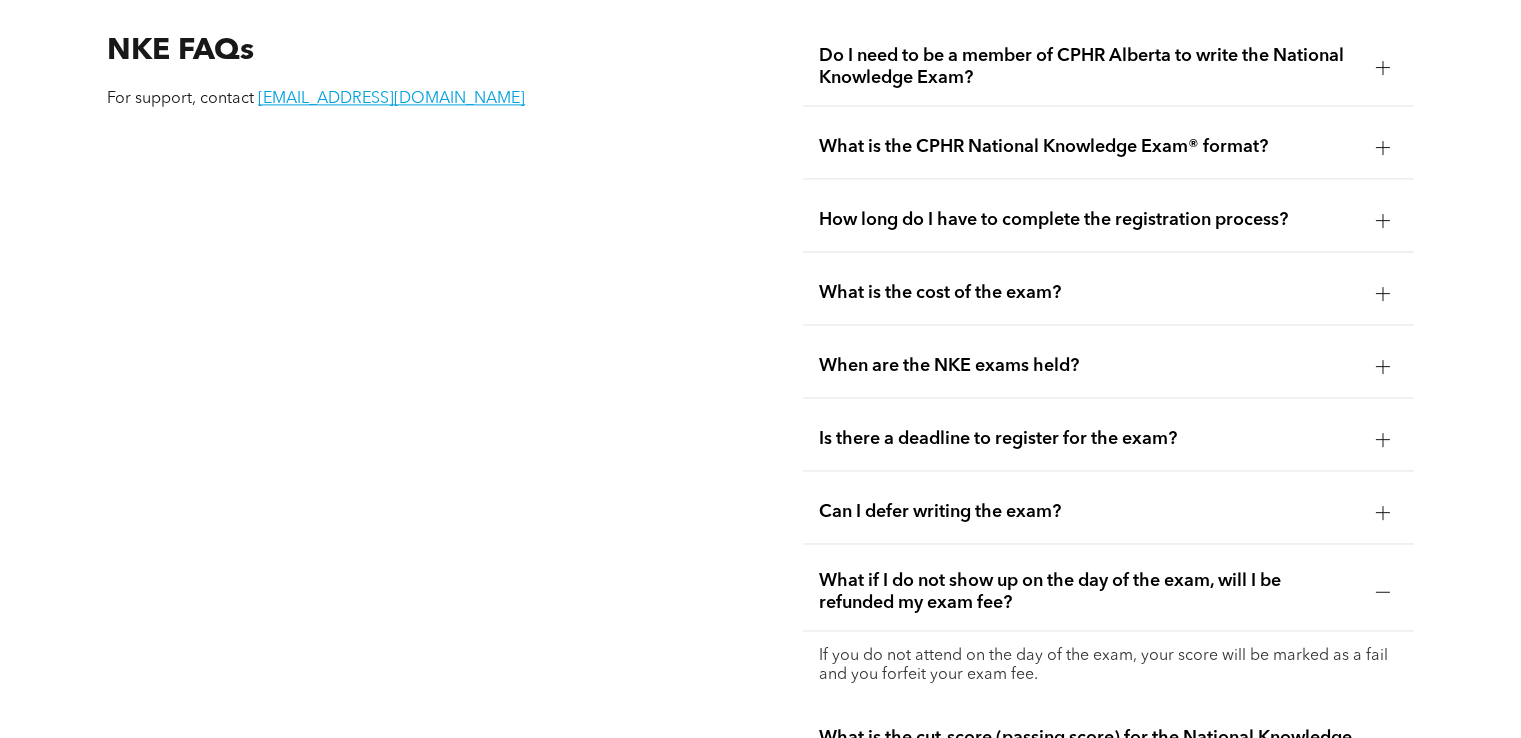 click on "When are the NKE exams held?" at bounding box center [1108, 366] 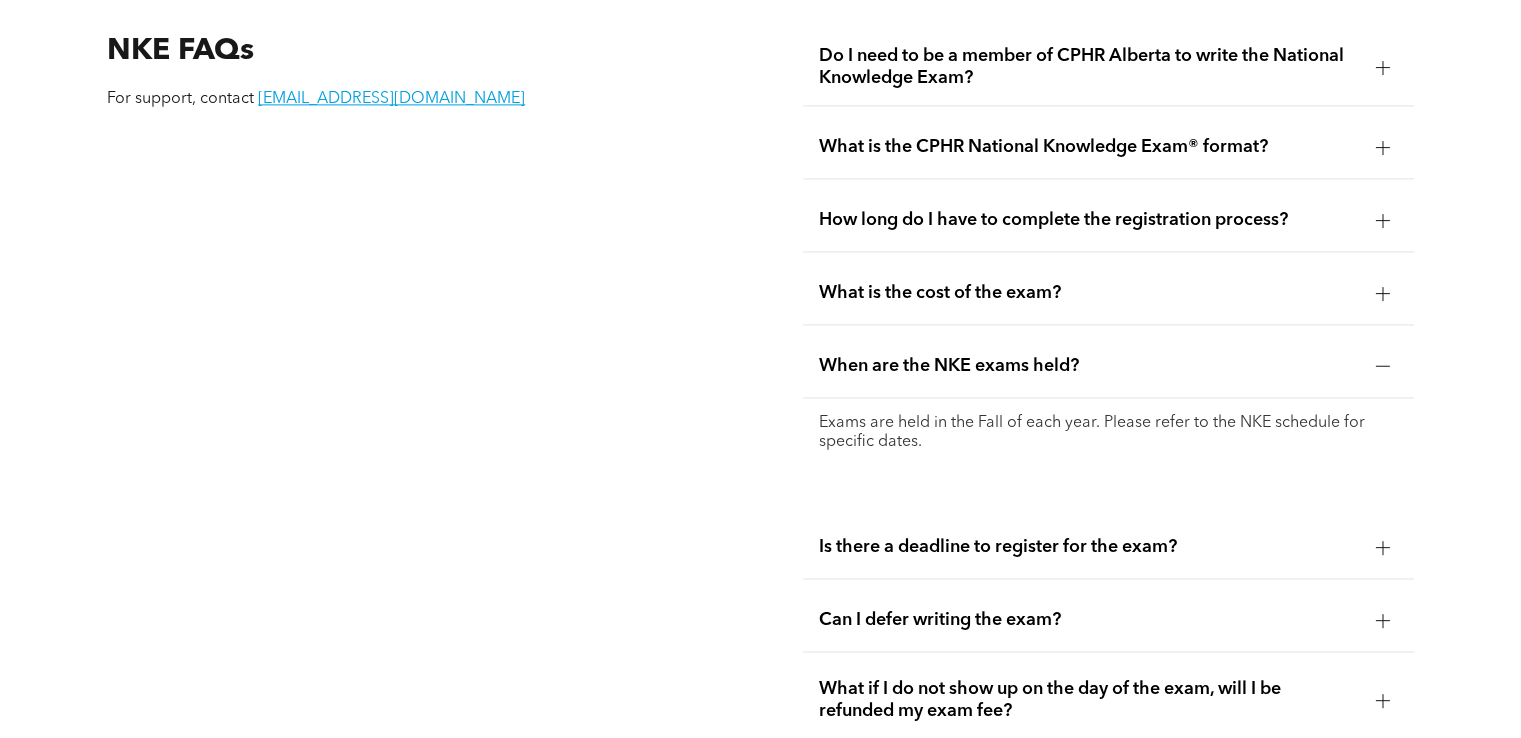 click on "What is the cost of the exam?" at bounding box center (1108, 293) 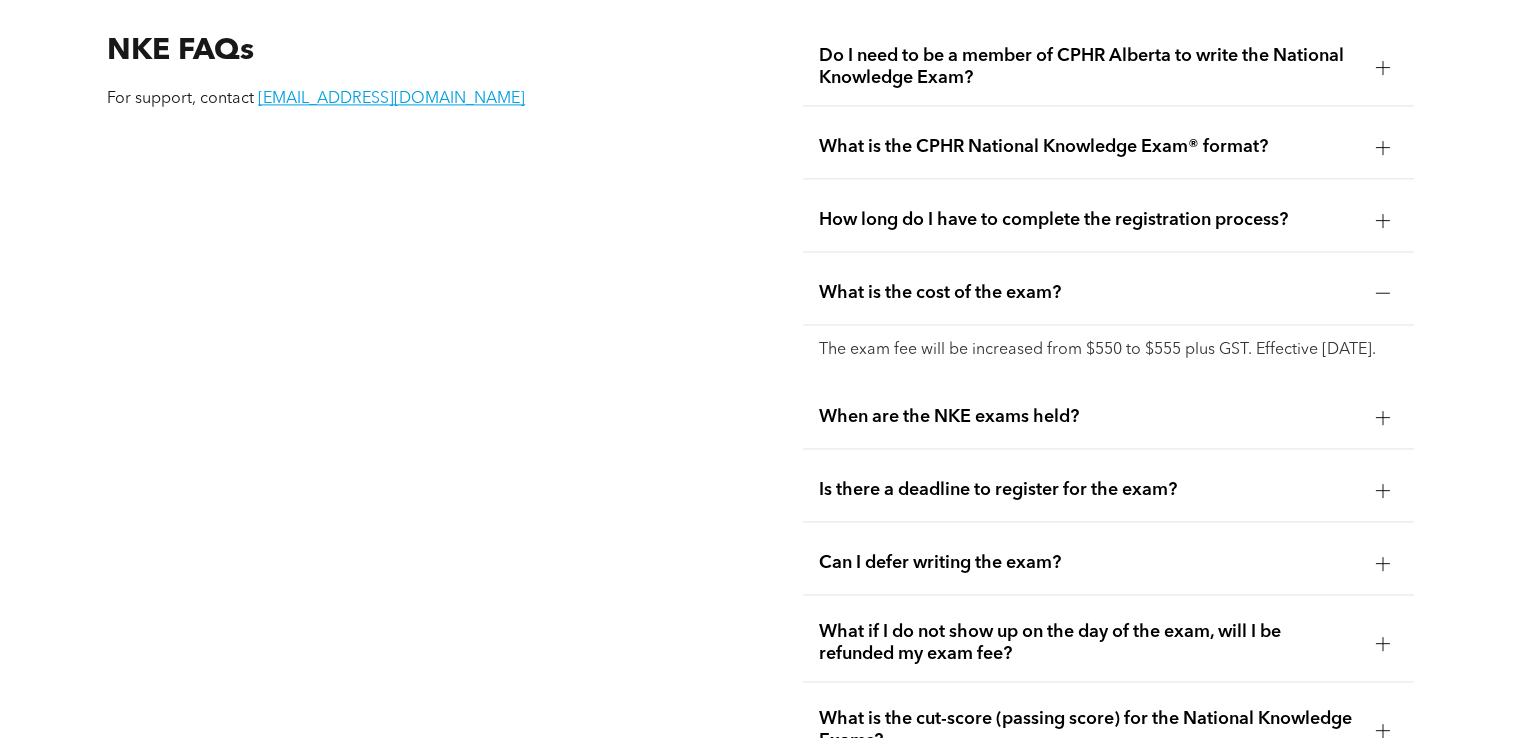 click on "How long do I have to complete the registration process?" at bounding box center [1108, 220] 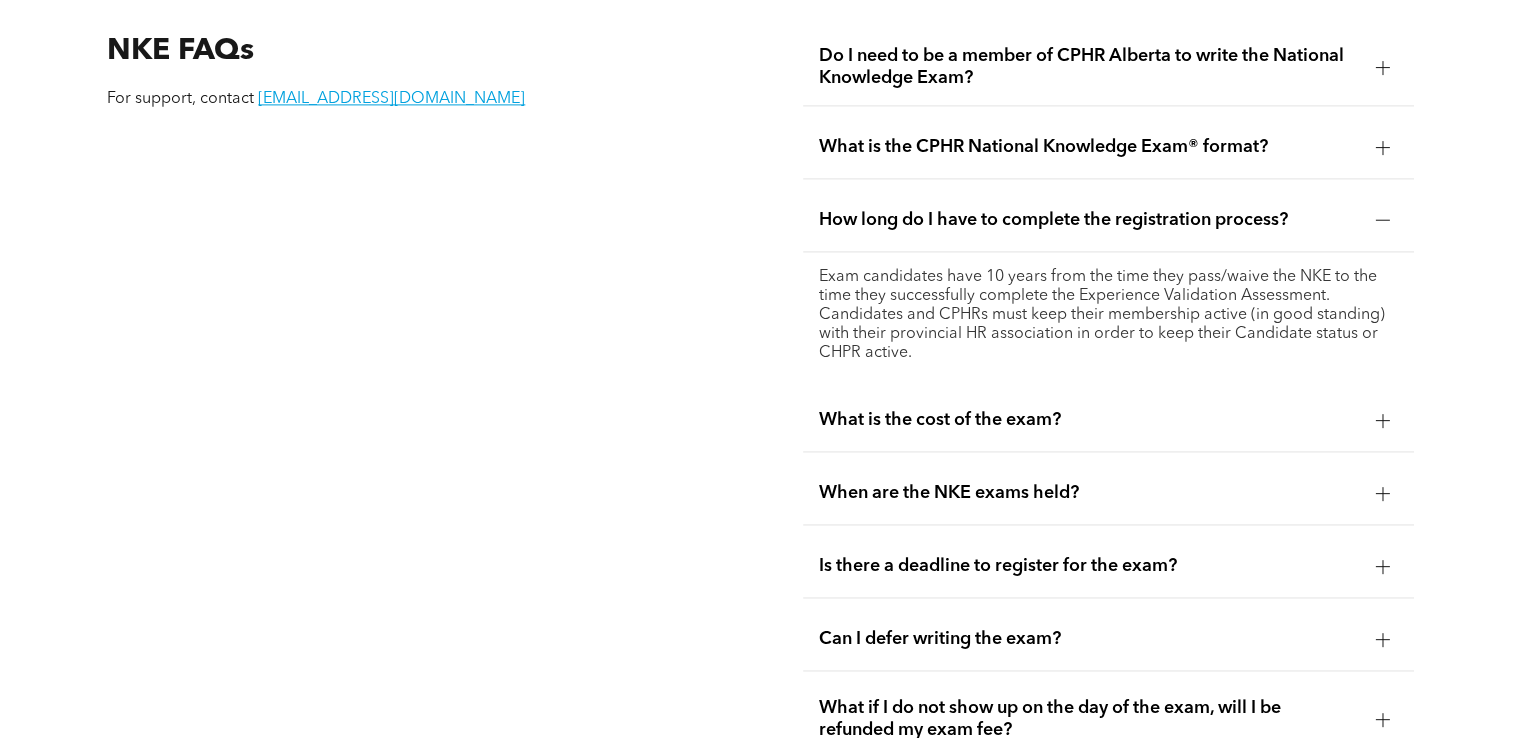 click on "Do I need to be a member of CPHR Alberta to write the National Knowledge Exam? National Knowledge Exam®(NKE) candidates must be members of their provincial association and register with the association to write the exam. In Alberta, only Associate members are eligible to write the NKE. What is the CPHR National Knowledge Exam® format? The exam consists of 150 multiple-choice questions, based on knowledge of the nine Functional Dimensions of the CPHR Competency Framework. The exam is delivered through computer-based testing (CBT). How long do I have to complete the registration process? Exam candidates have 10 years from the time they pass/waive the NKE to the time they successfully complete the Experience Validation Assessment. Candidates and CPHRs must keep their membership active (in good standing) with their provincial HR association in order to keep their Candidate status or CHPR active. What is the cost of the exam? The exam fee will be increased from $550 to $555 plus GST. Effective June 30th, 2025." at bounding box center [1108, 473] 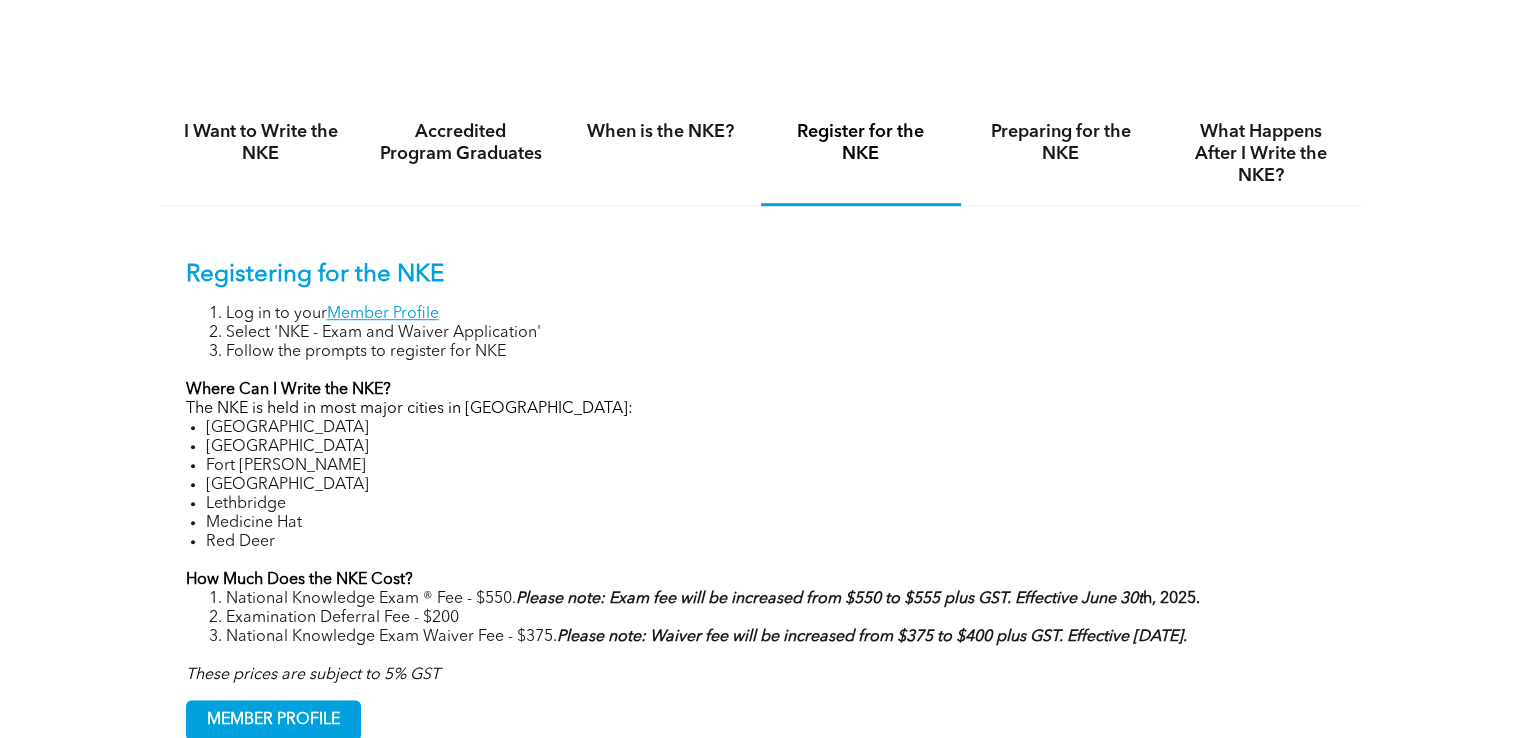 scroll, scrollTop: 1200, scrollLeft: 0, axis: vertical 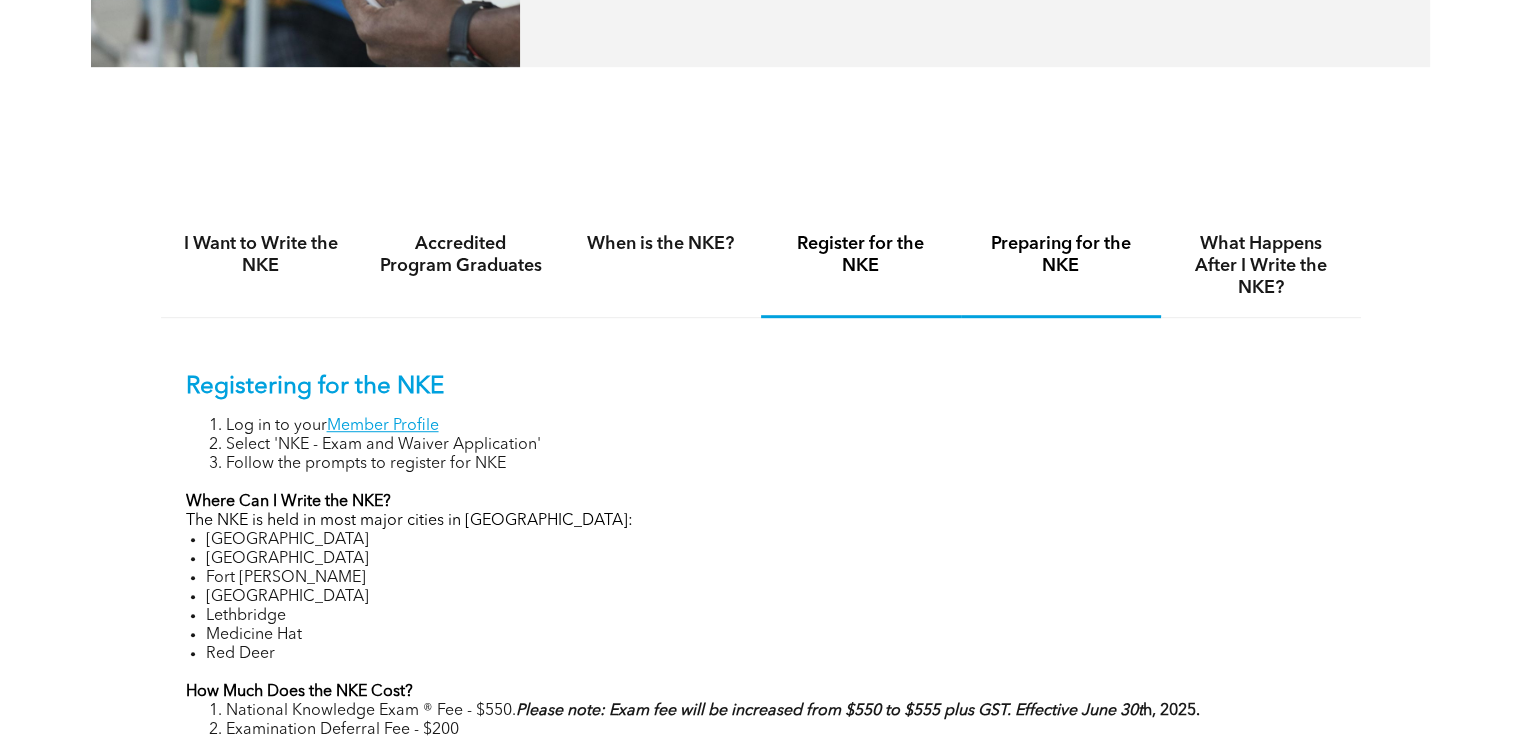 click on "Preparing for the NKE" at bounding box center [1061, 255] 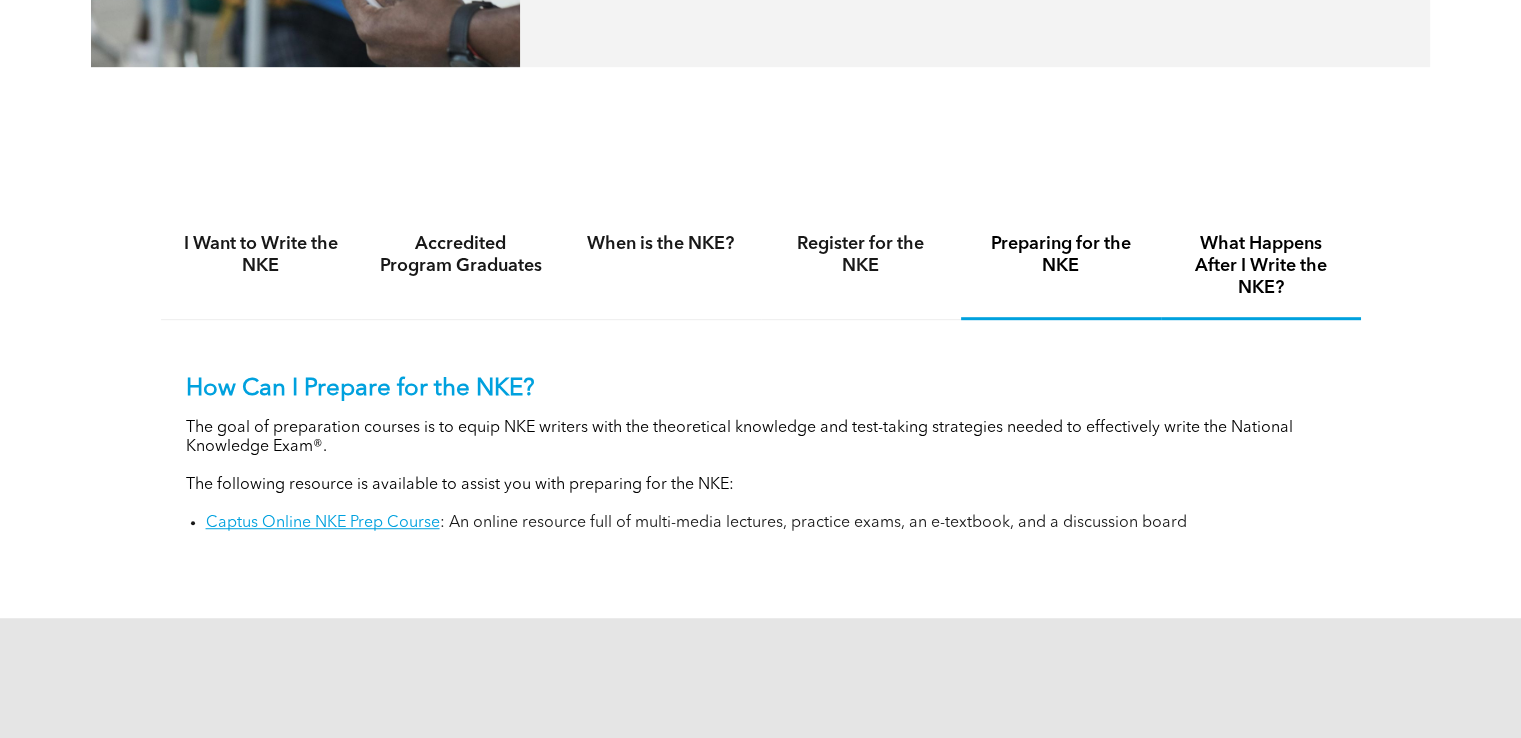click on "What Happens After I Write the NKE?" at bounding box center (1261, 266) 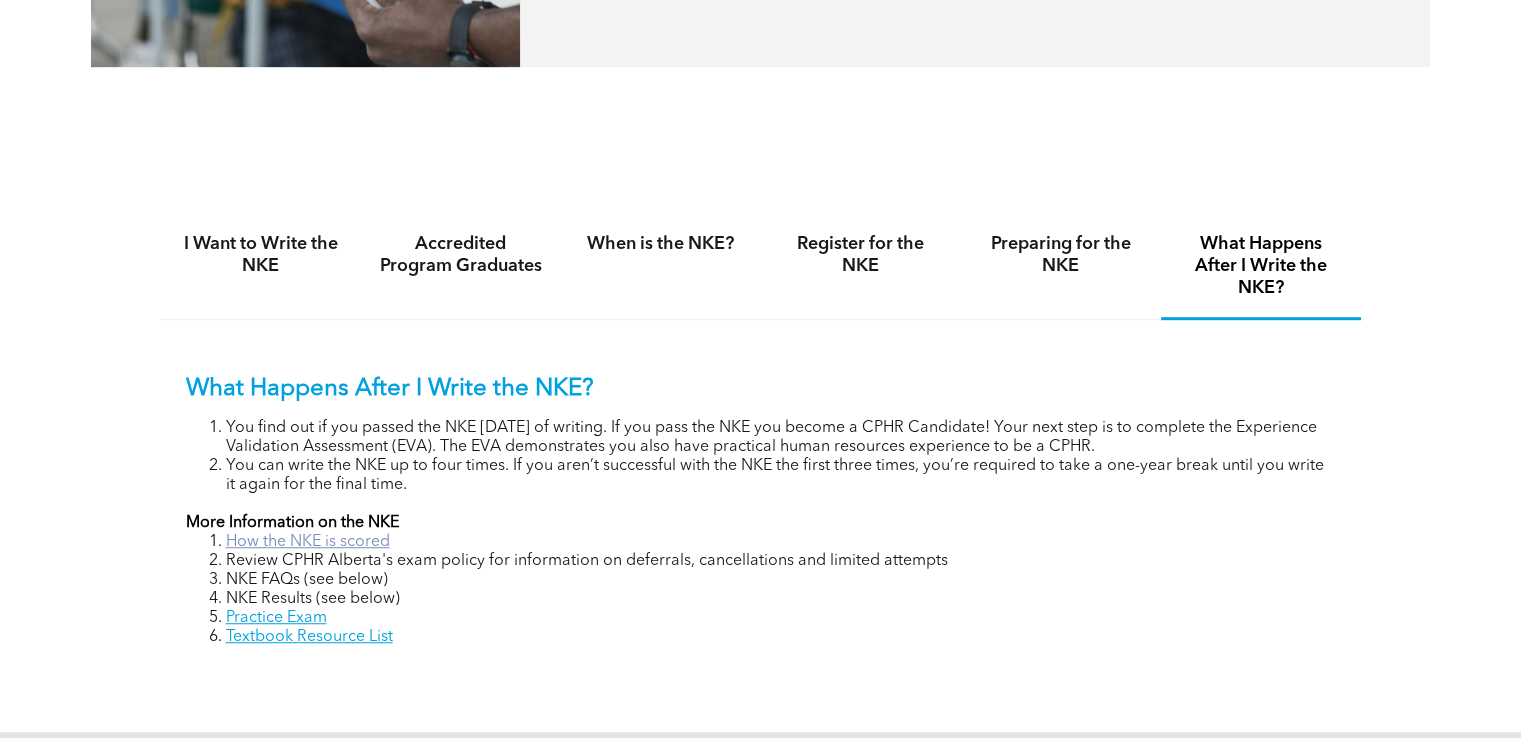 click on "How the NKE is scored" at bounding box center [308, 542] 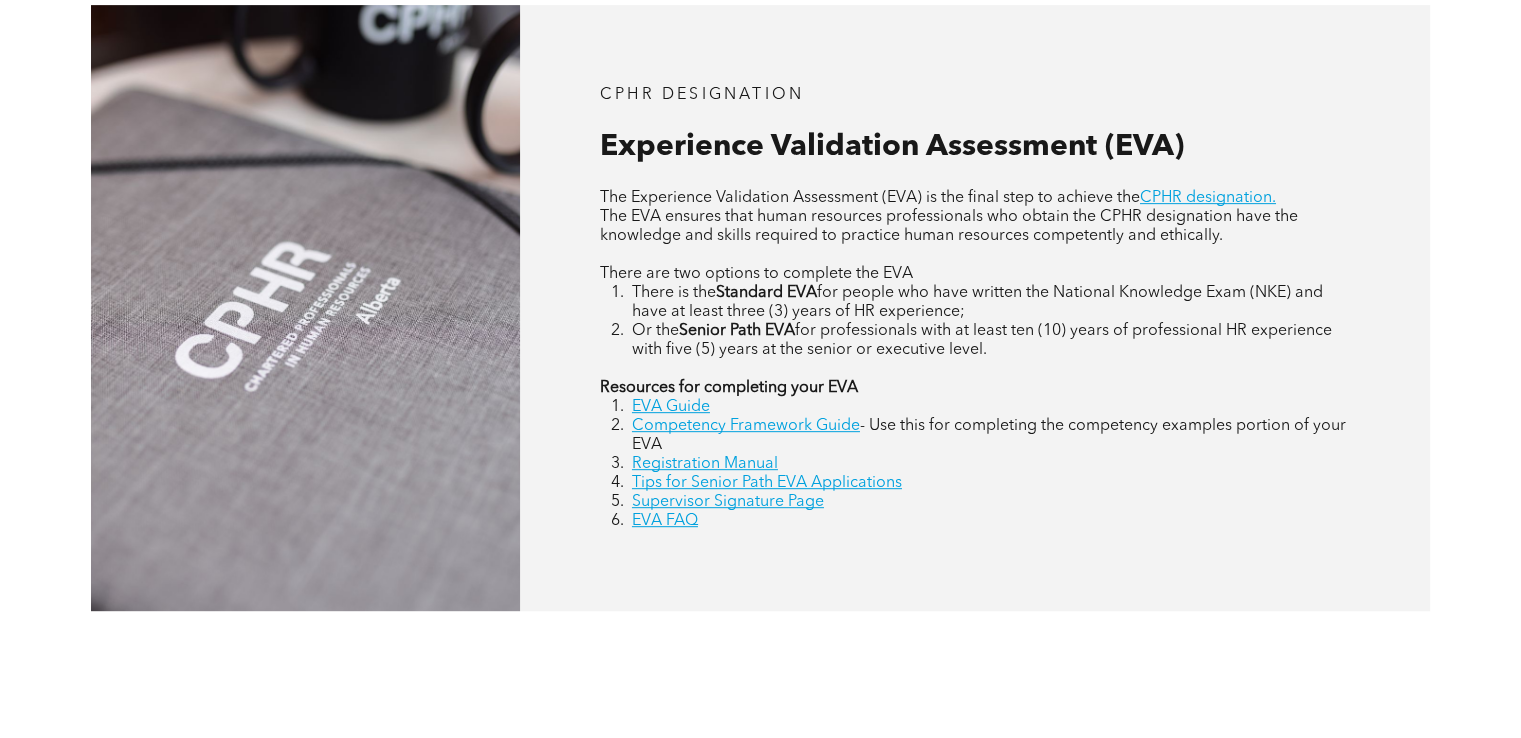 scroll, scrollTop: 900, scrollLeft: 0, axis: vertical 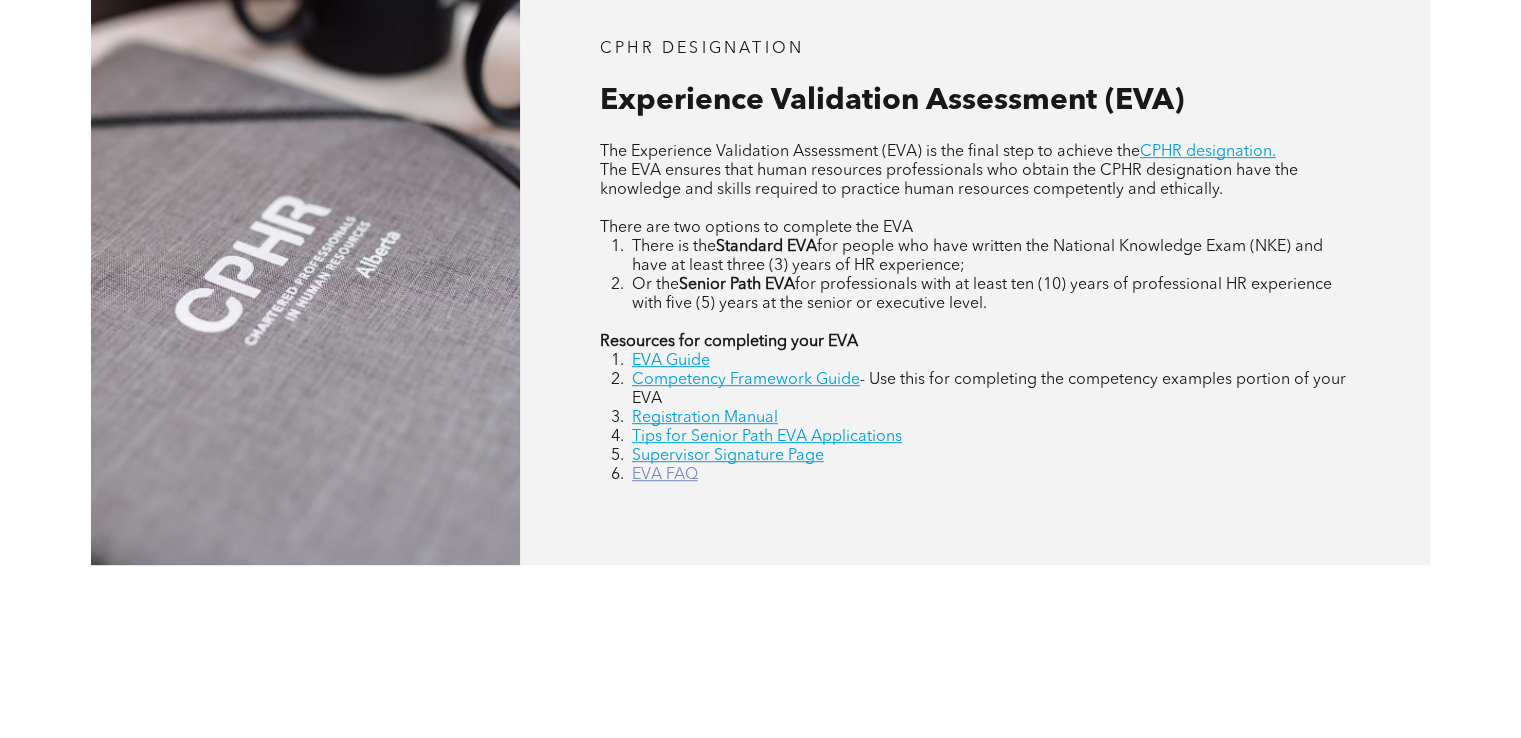 click on "EVA FAQ" at bounding box center (665, 475) 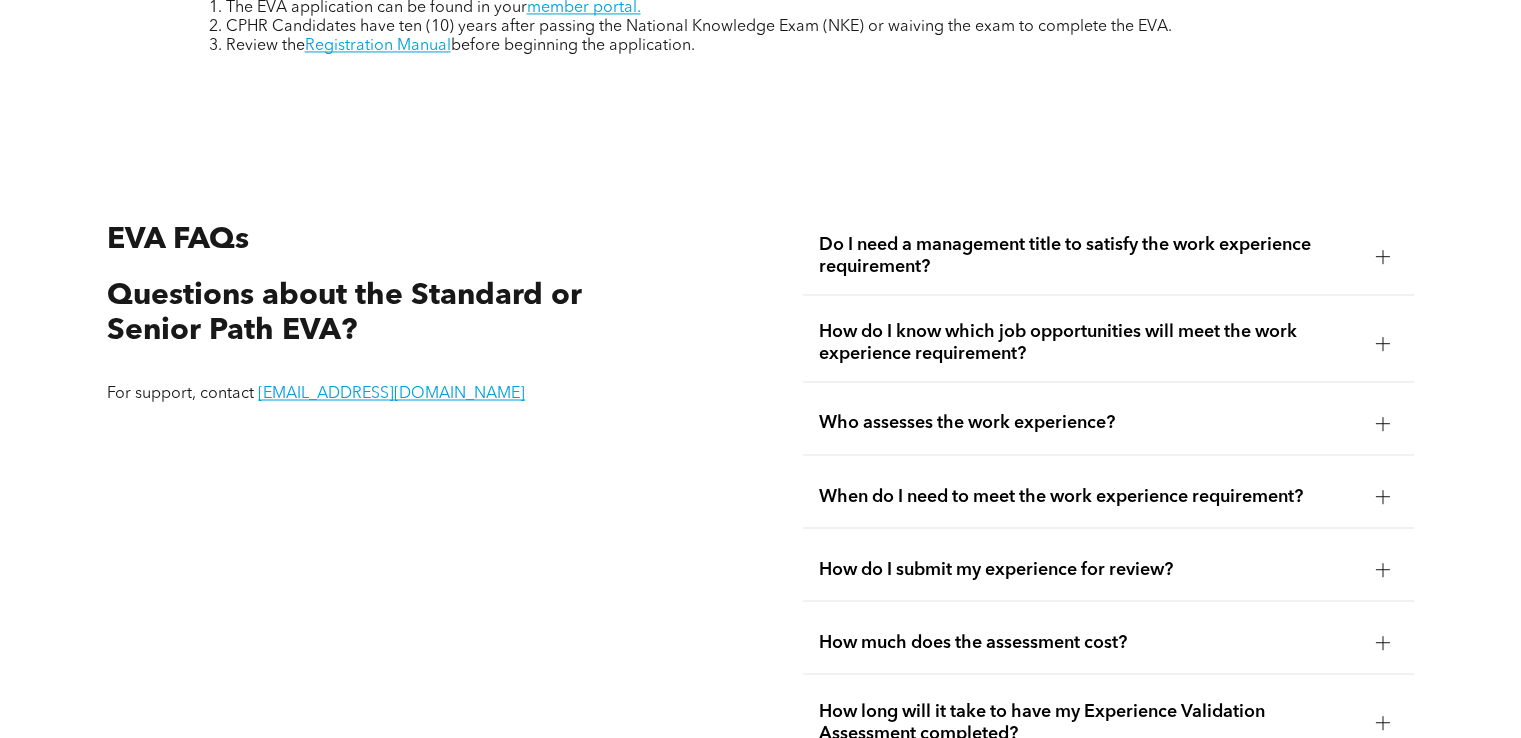 scroll, scrollTop: 3500, scrollLeft: 0, axis: vertical 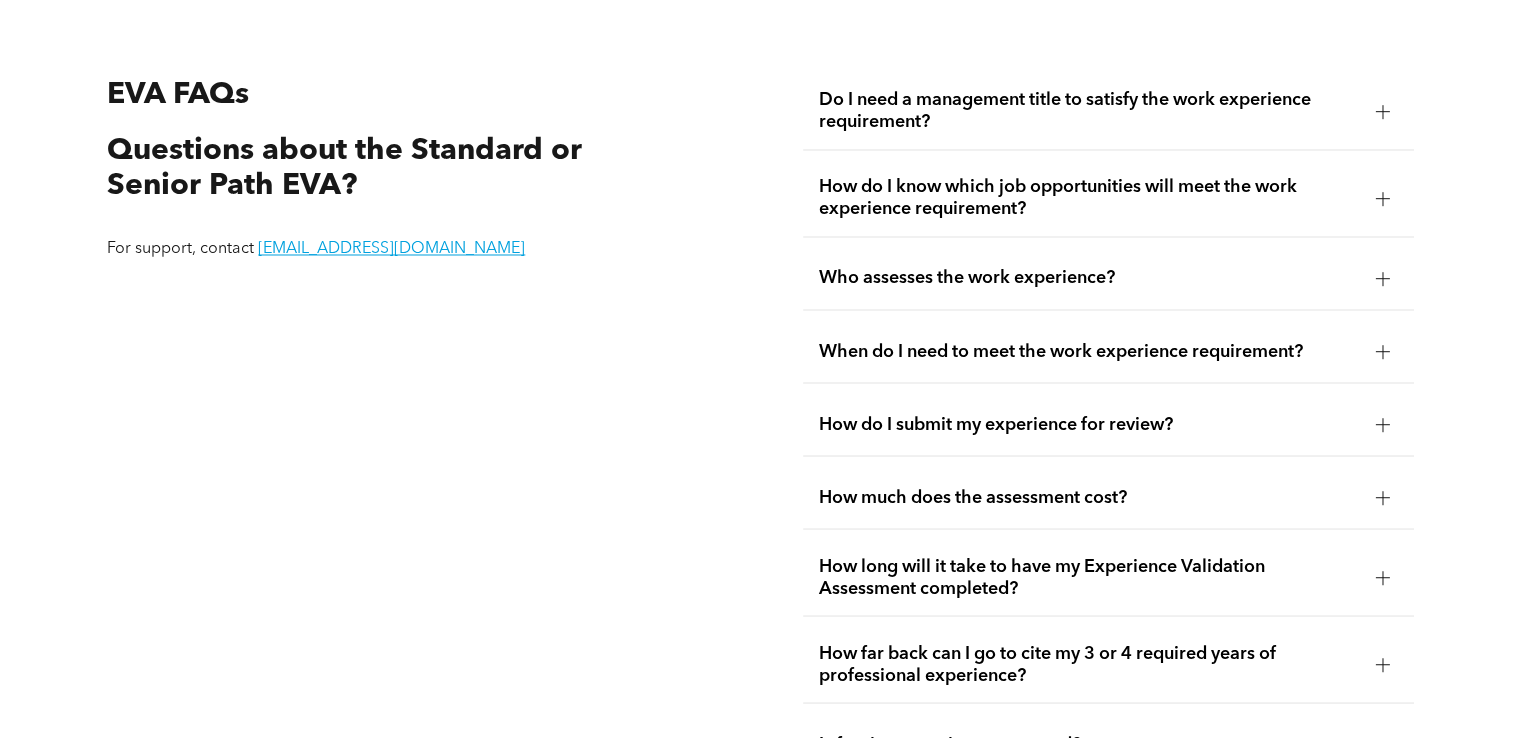 click on "Do I need a management title to satisfy the work experience requirement?" at bounding box center (1089, 111) 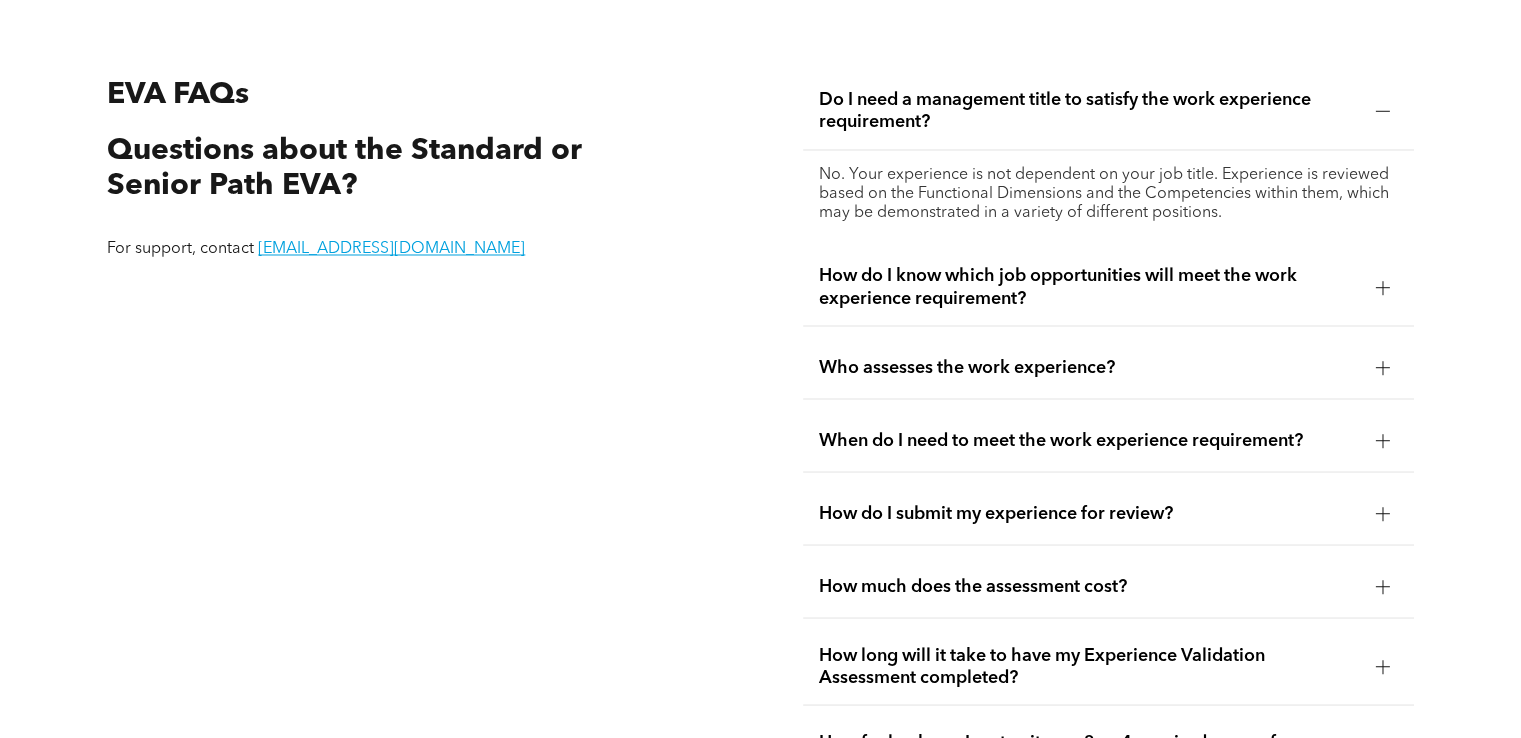 click on "How do I know which job opportunities will meet the work experience requirement?" at bounding box center [1108, 287] 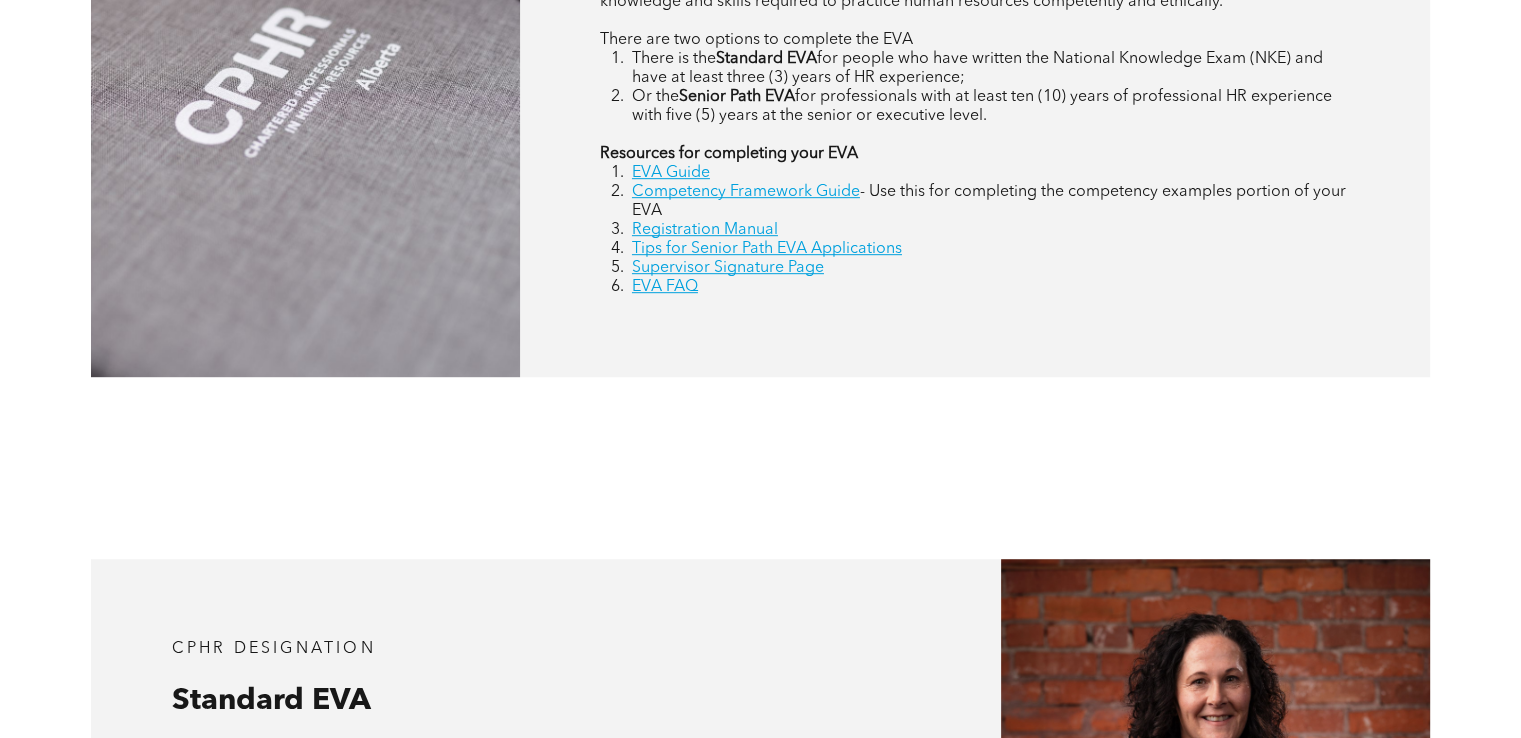 scroll, scrollTop: 900, scrollLeft: 0, axis: vertical 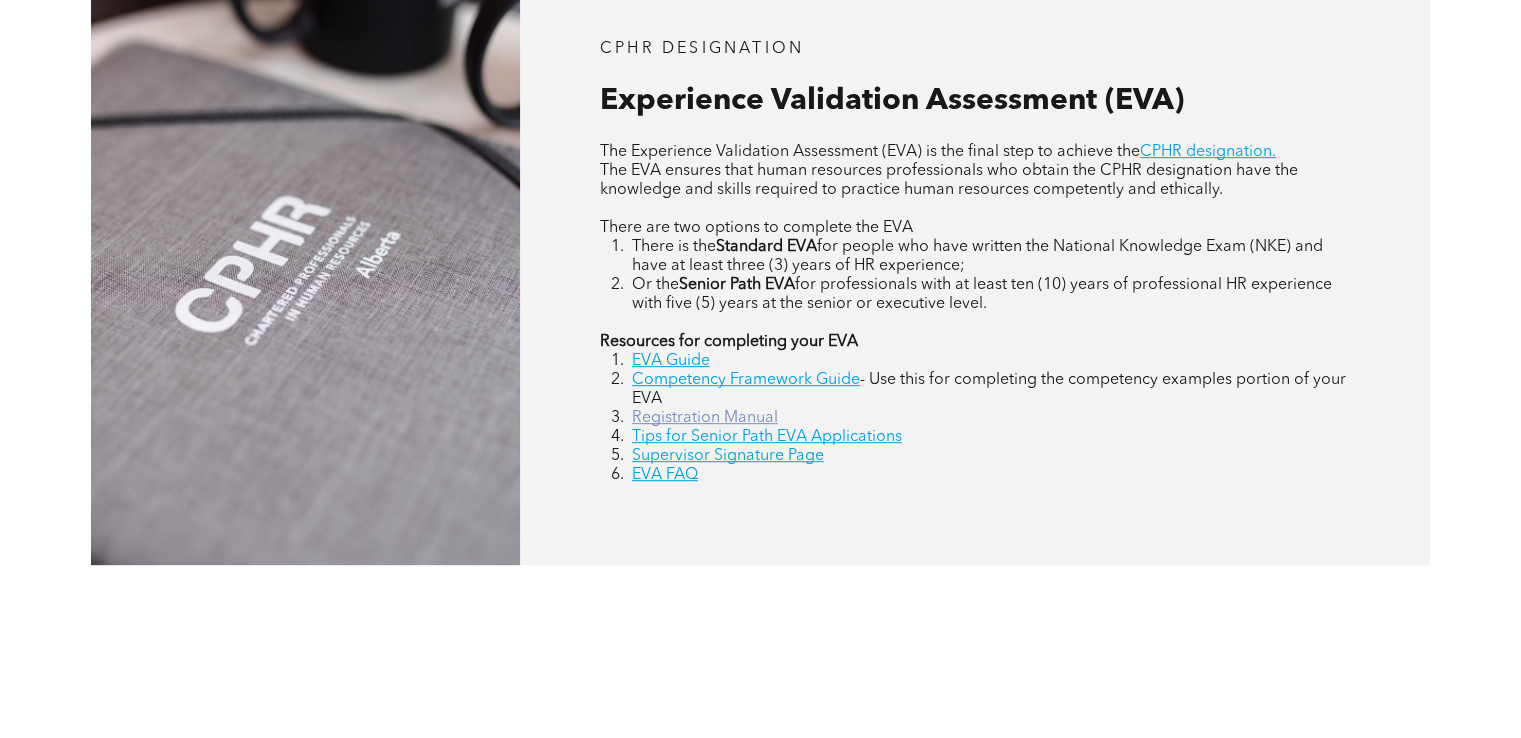 click on "Registration Manual" at bounding box center [705, 418] 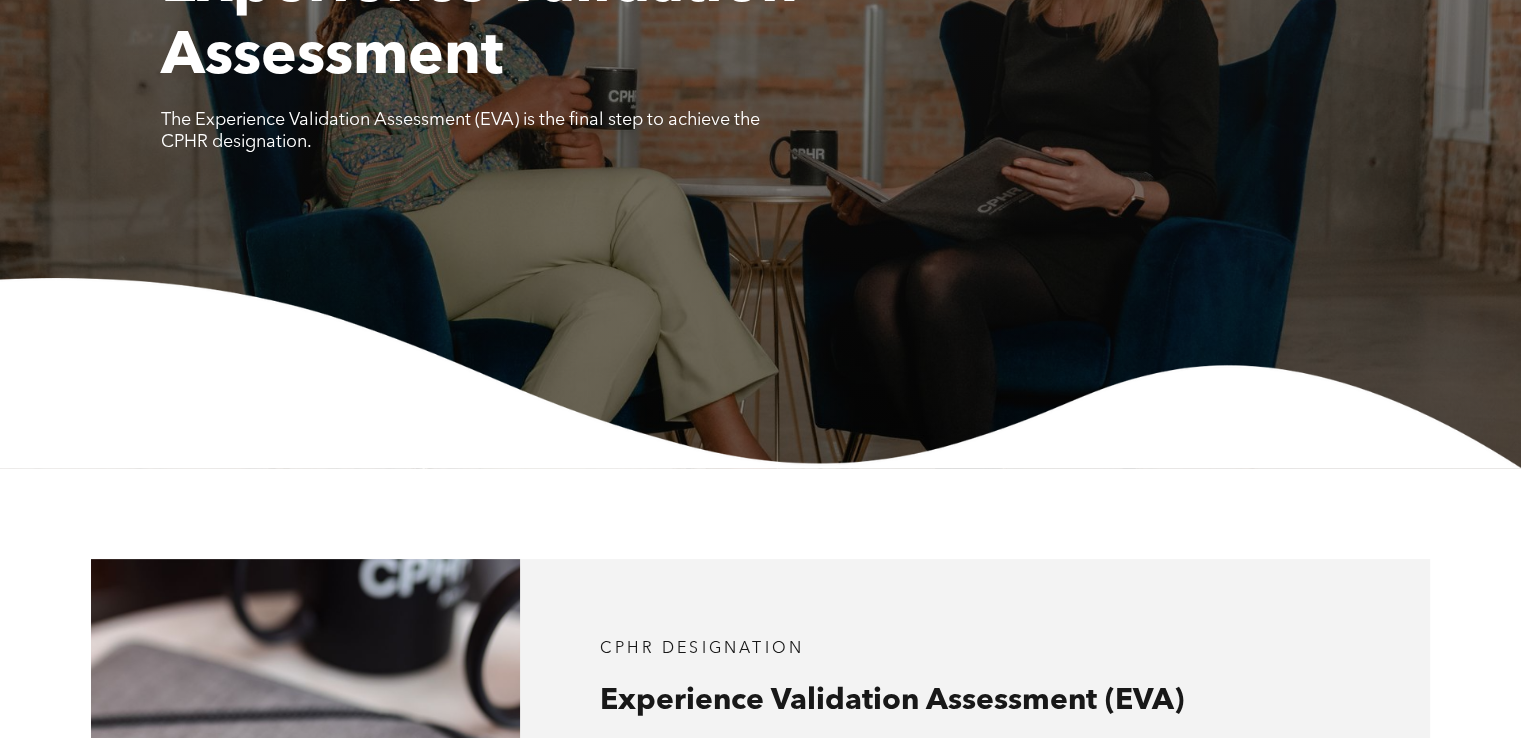 scroll, scrollTop: 0, scrollLeft: 0, axis: both 